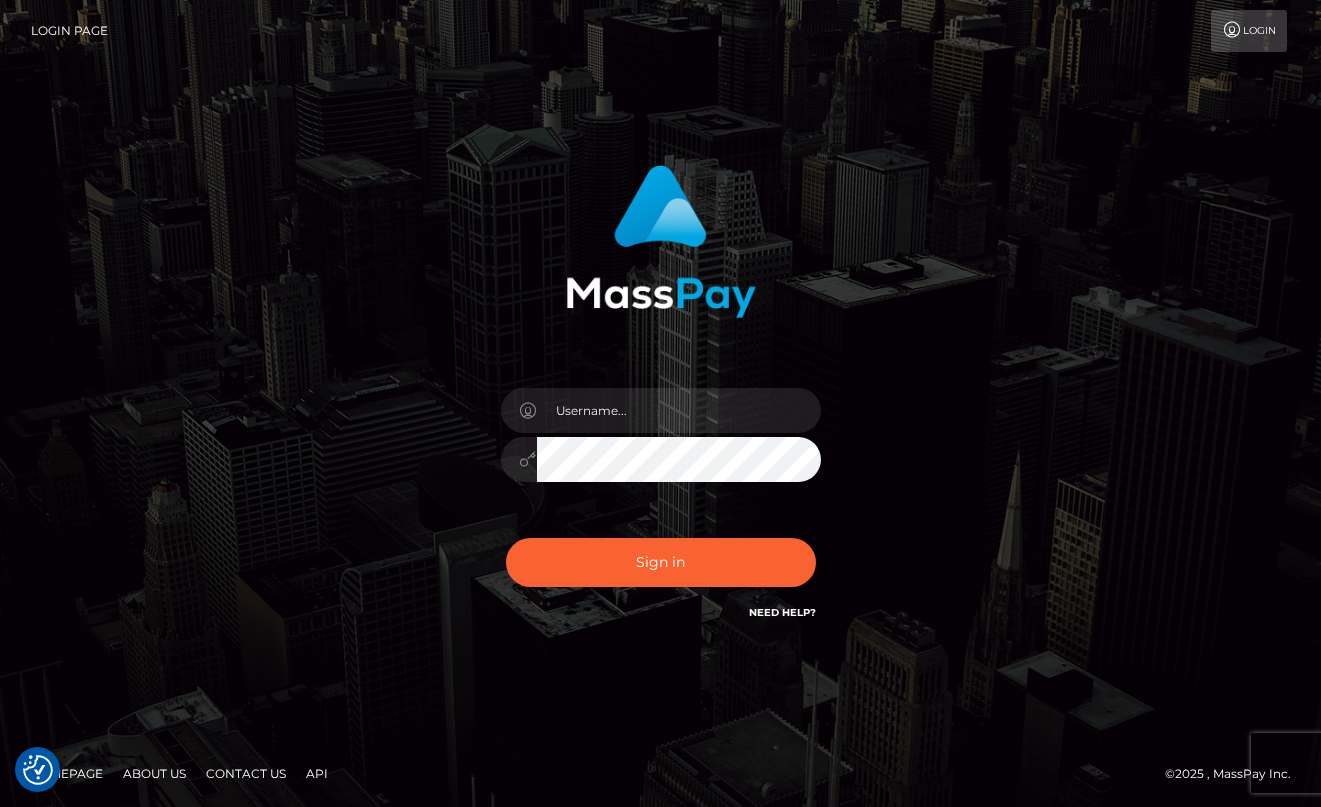 scroll, scrollTop: 0, scrollLeft: 0, axis: both 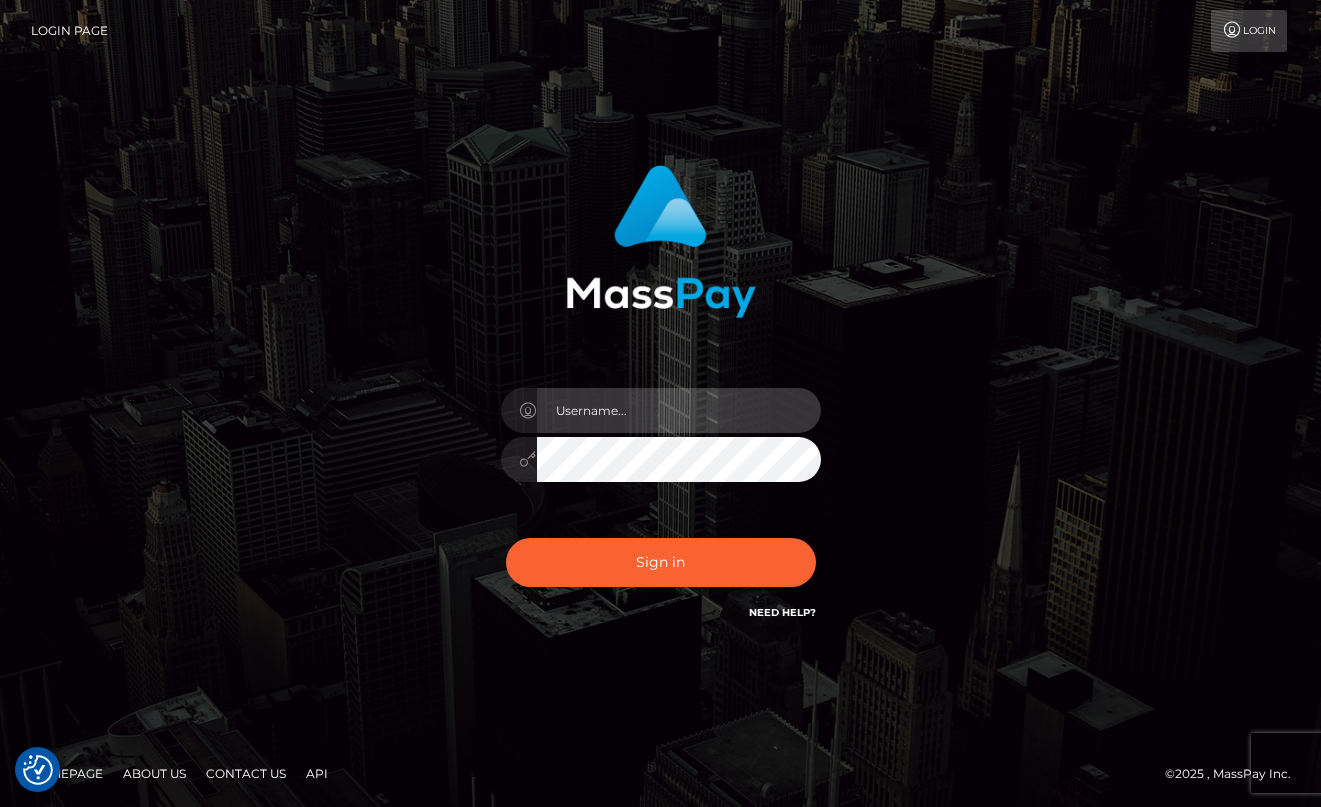 click at bounding box center [679, 410] 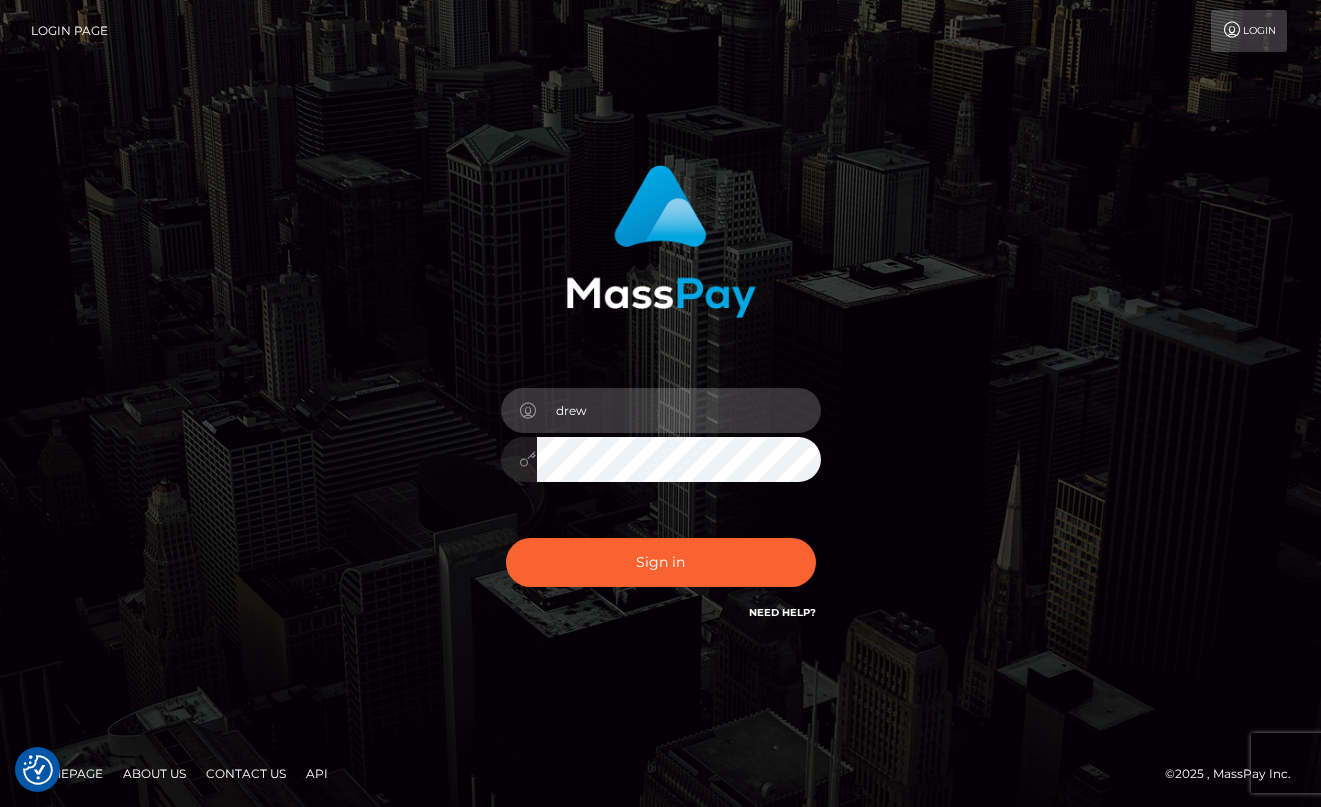 type on "[PERSON_NAME]" 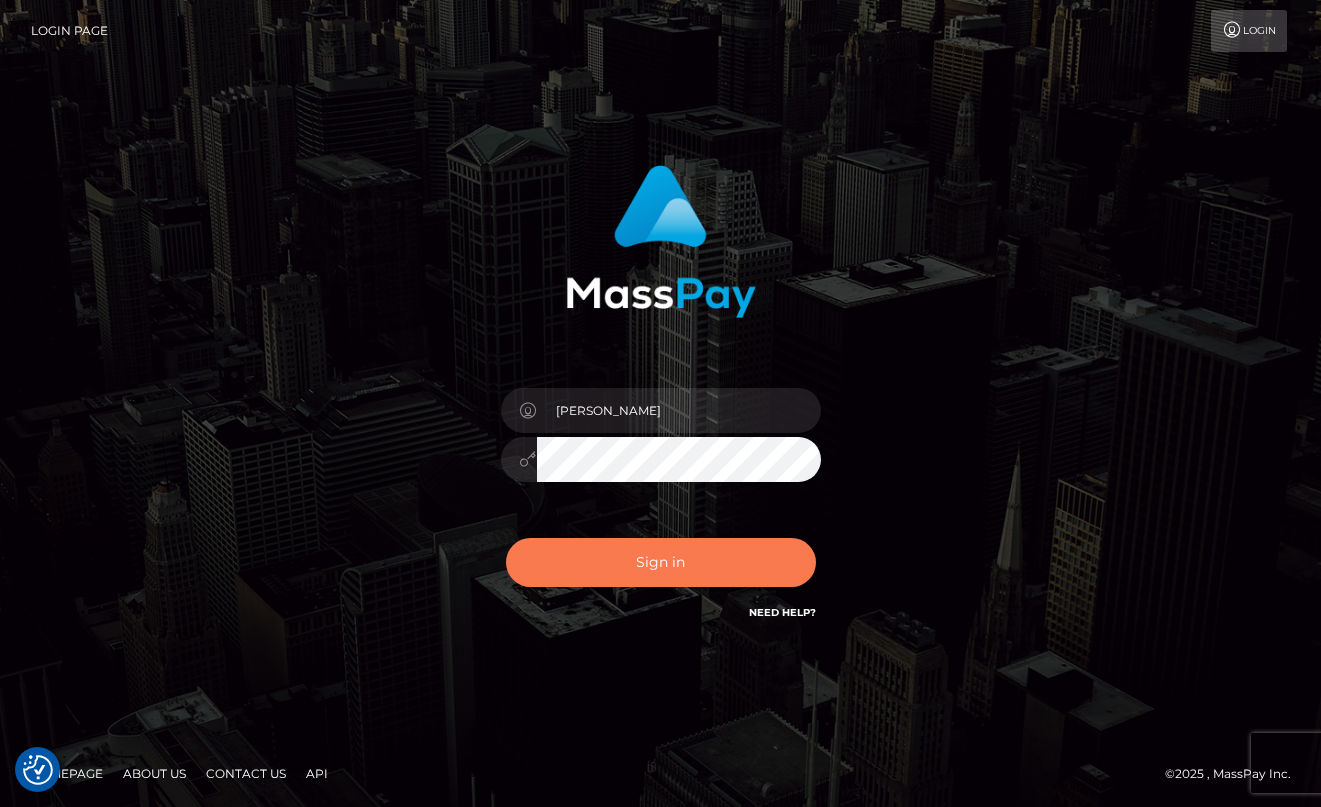 click on "Sign in" at bounding box center (661, 562) 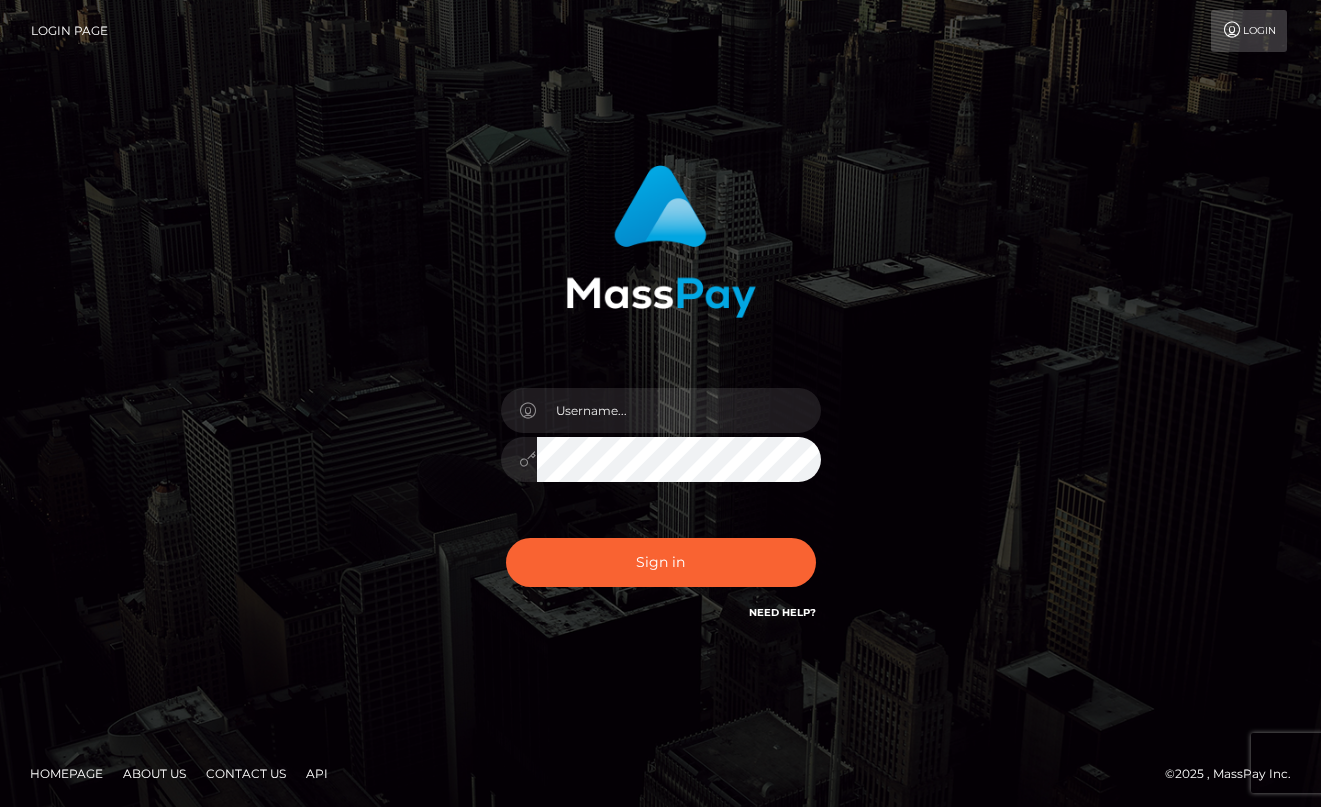scroll, scrollTop: 0, scrollLeft: 0, axis: both 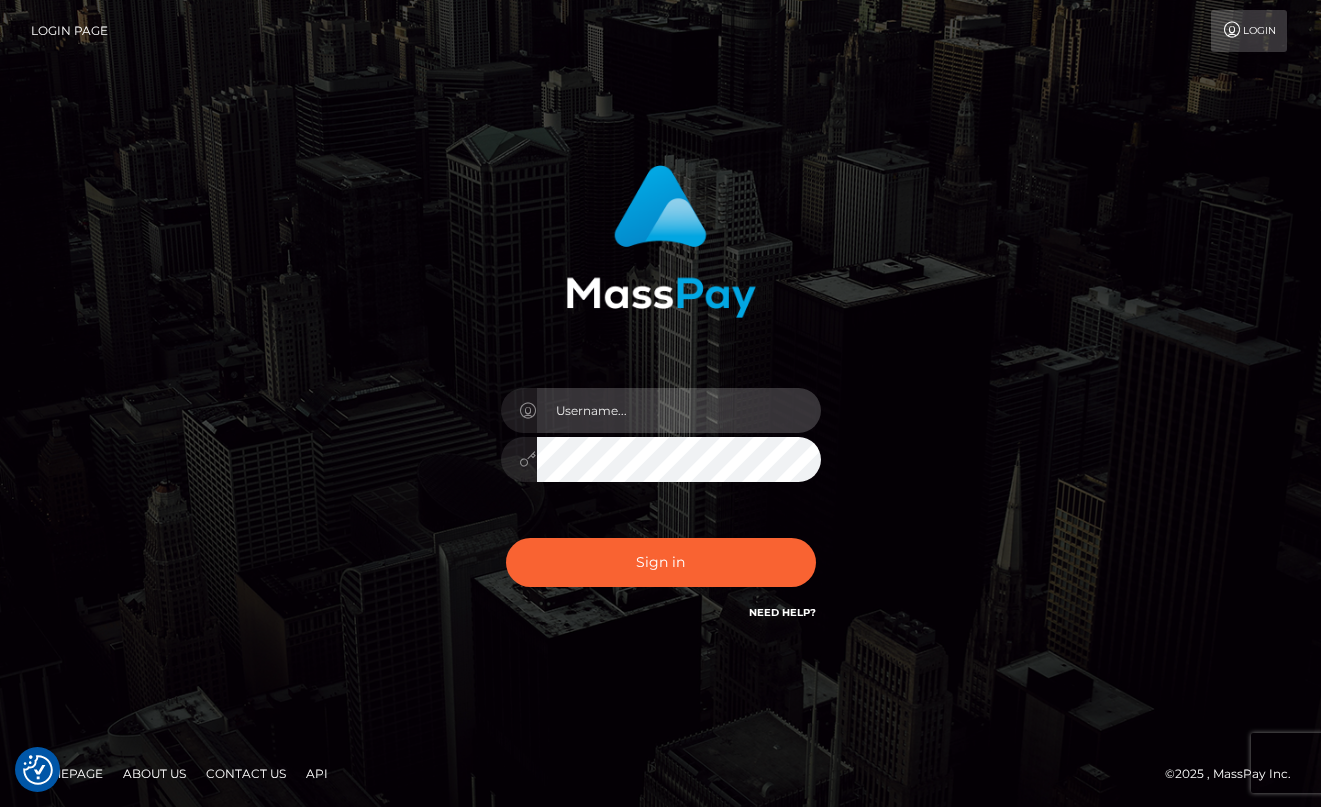 click at bounding box center (679, 410) 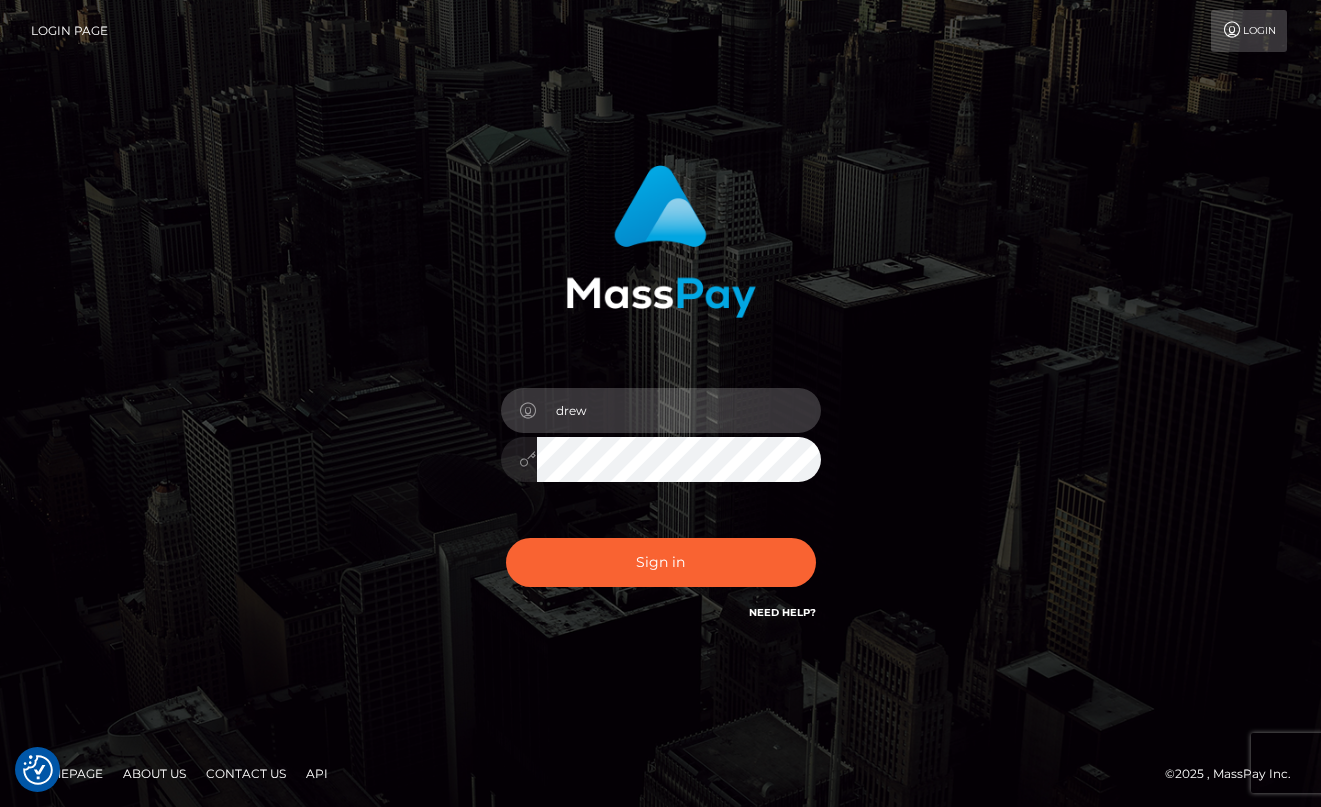 type on "[PERSON_NAME]" 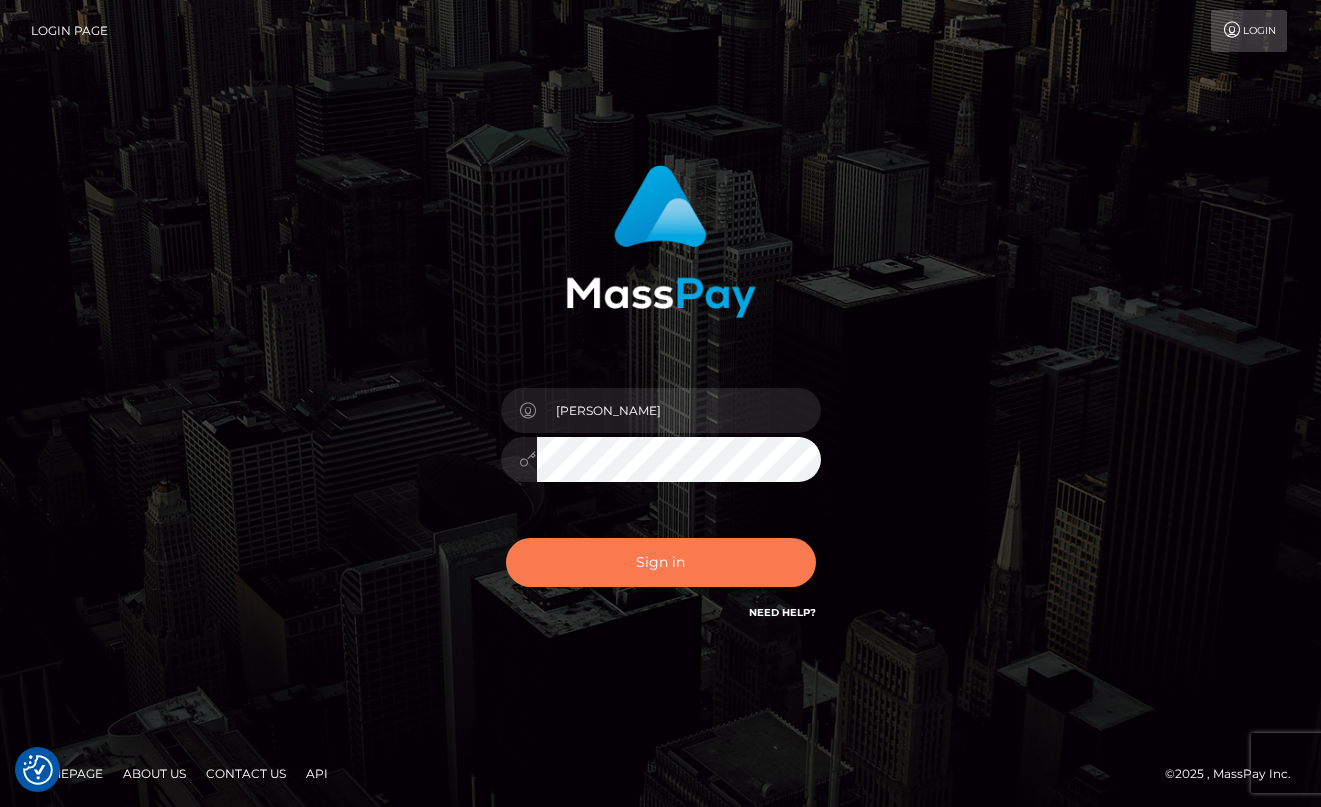 click on "Sign in" at bounding box center (661, 562) 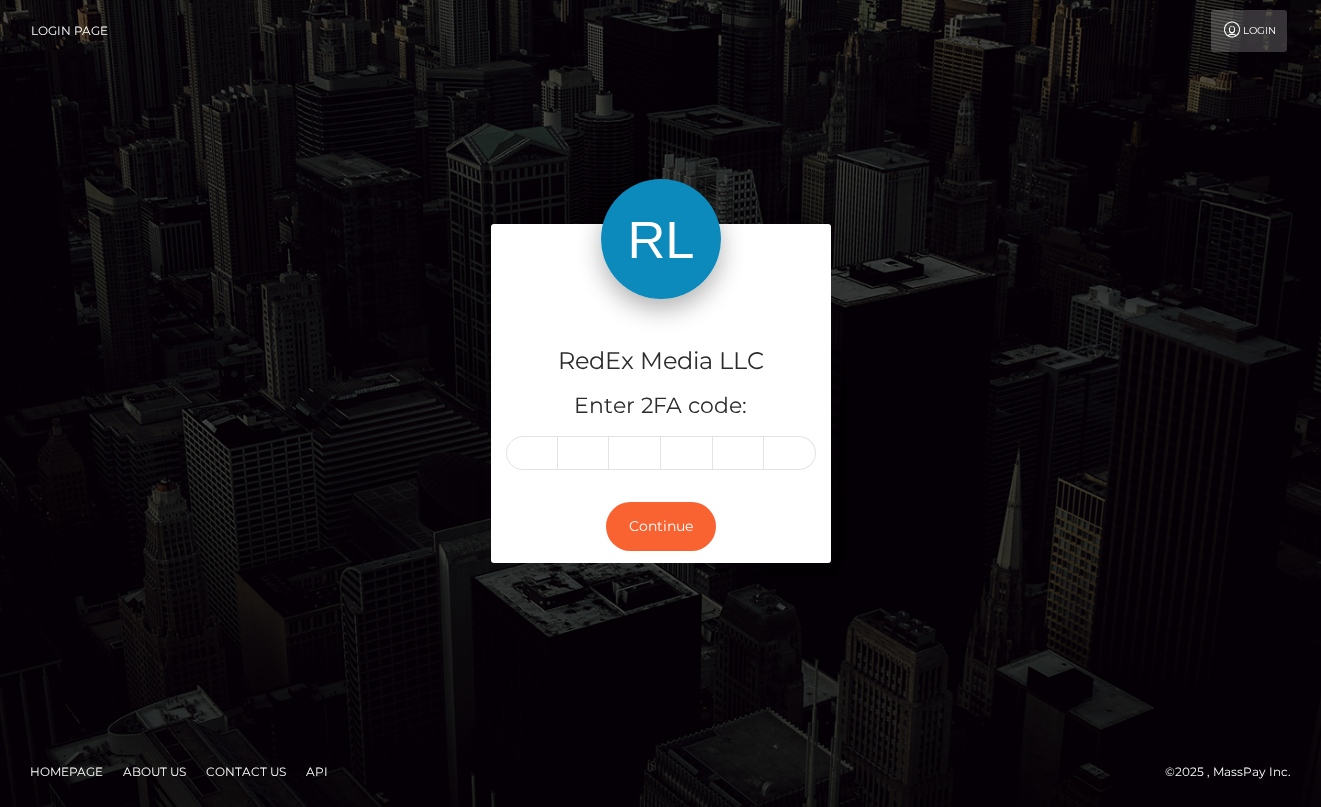 scroll, scrollTop: 0, scrollLeft: 0, axis: both 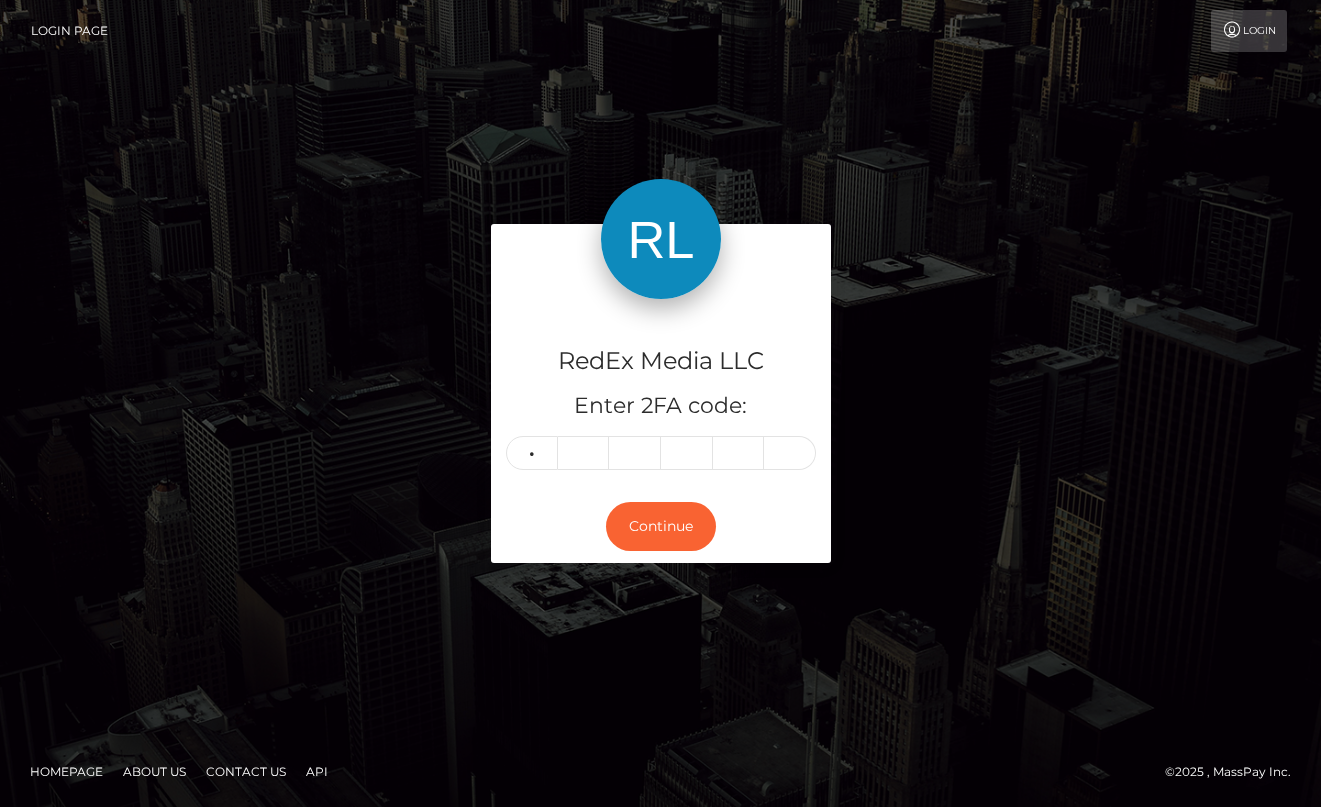 type on "9" 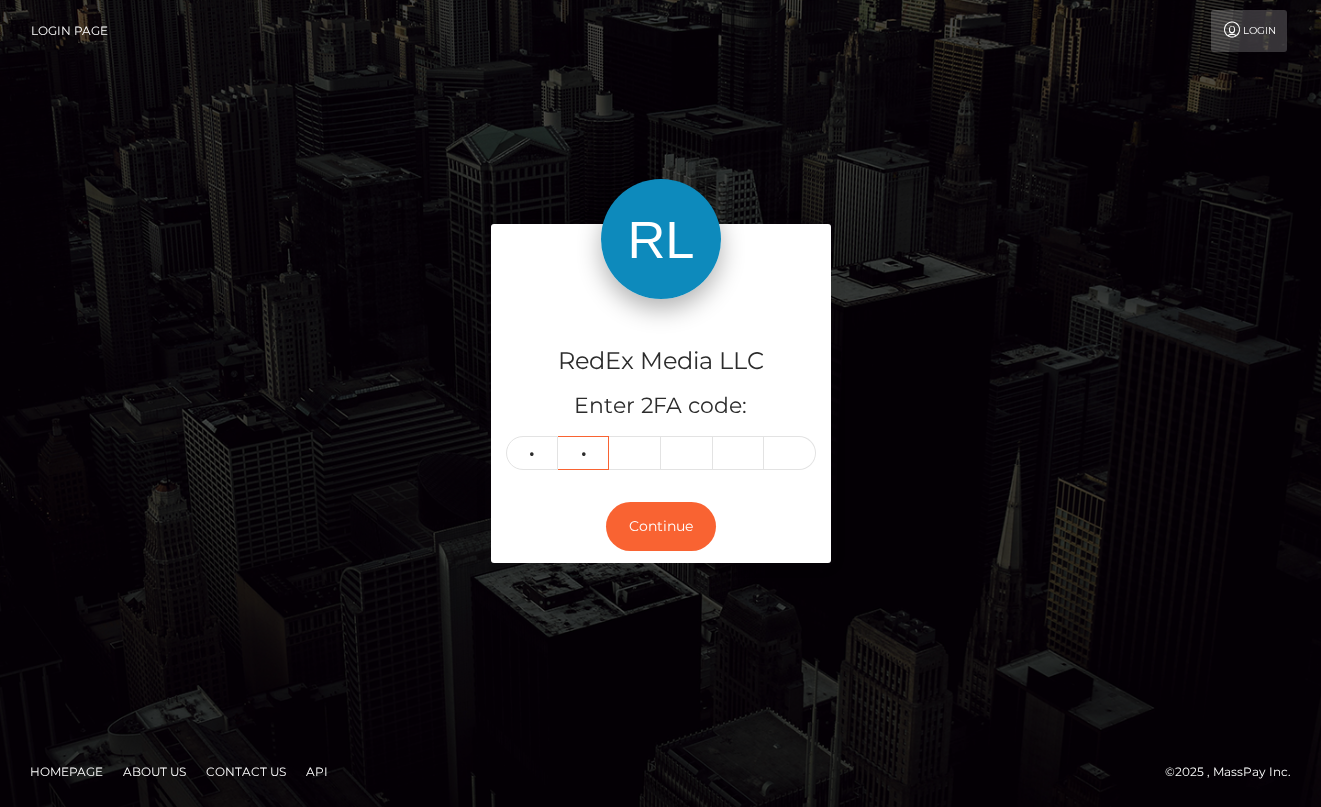 type on "4" 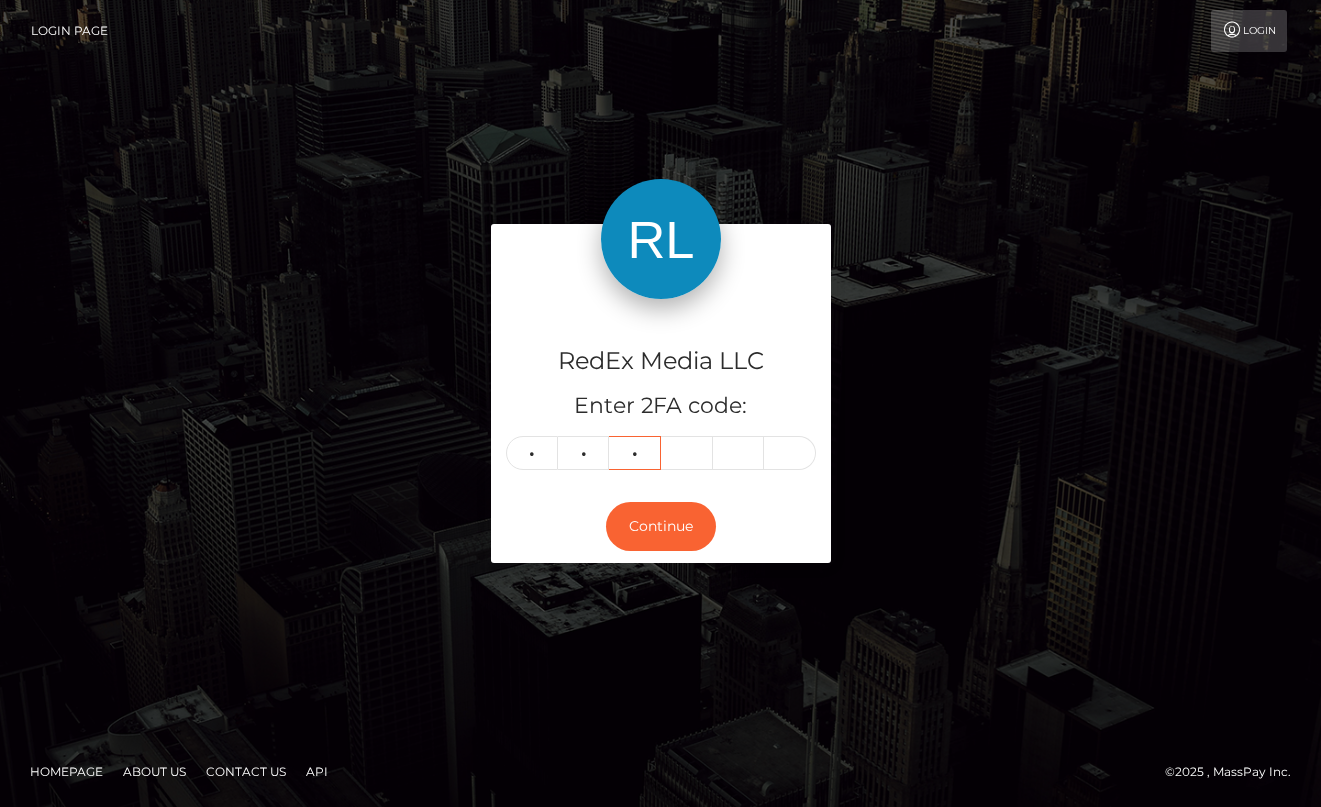 type on "2" 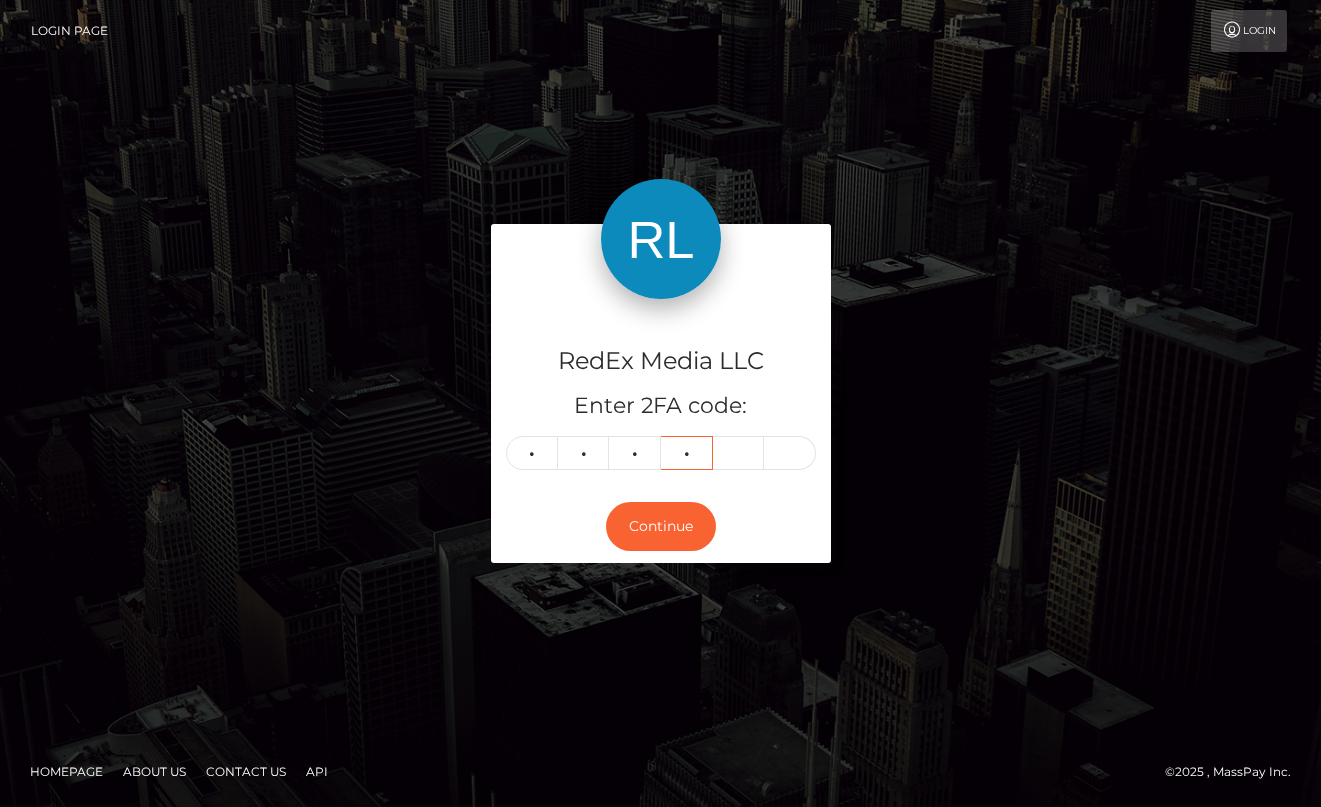type on "3" 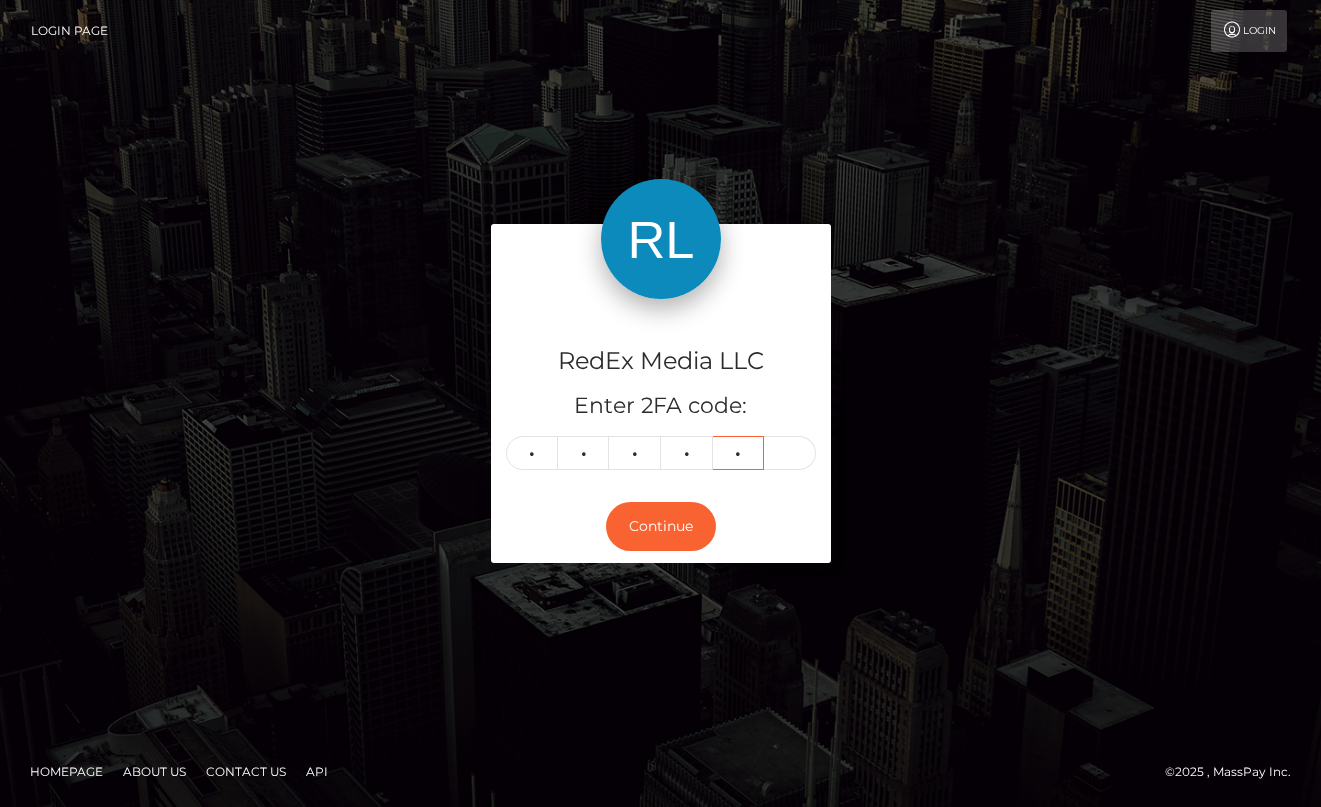 type on "1" 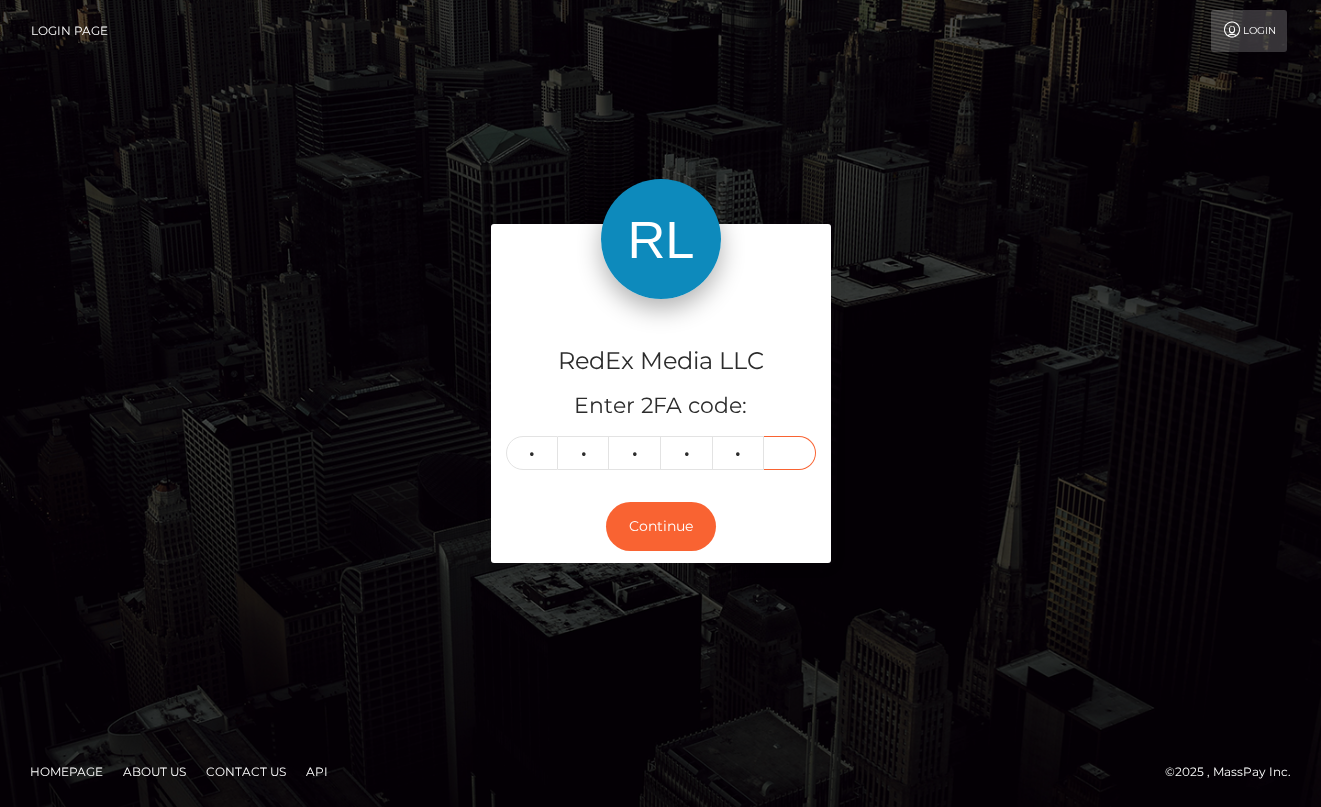 type on "9" 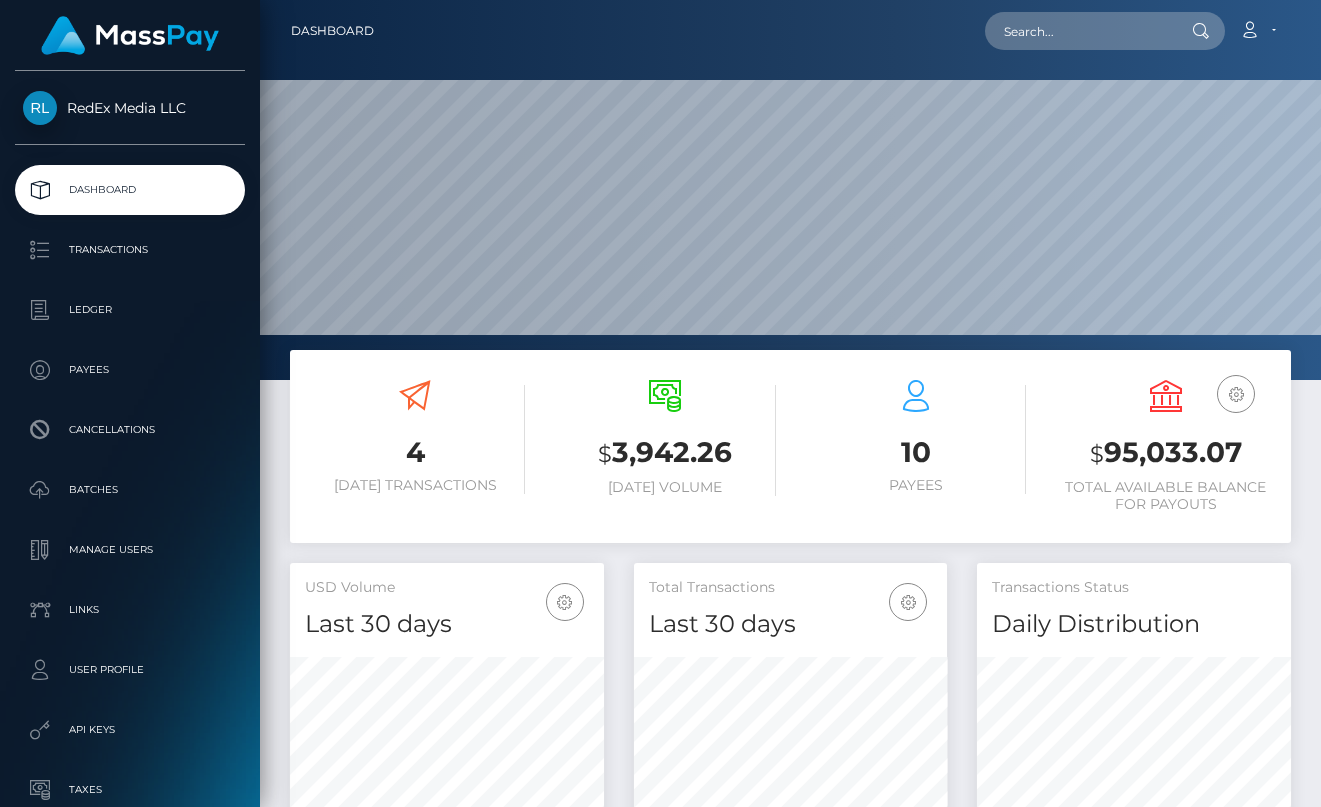 scroll, scrollTop: 0, scrollLeft: 0, axis: both 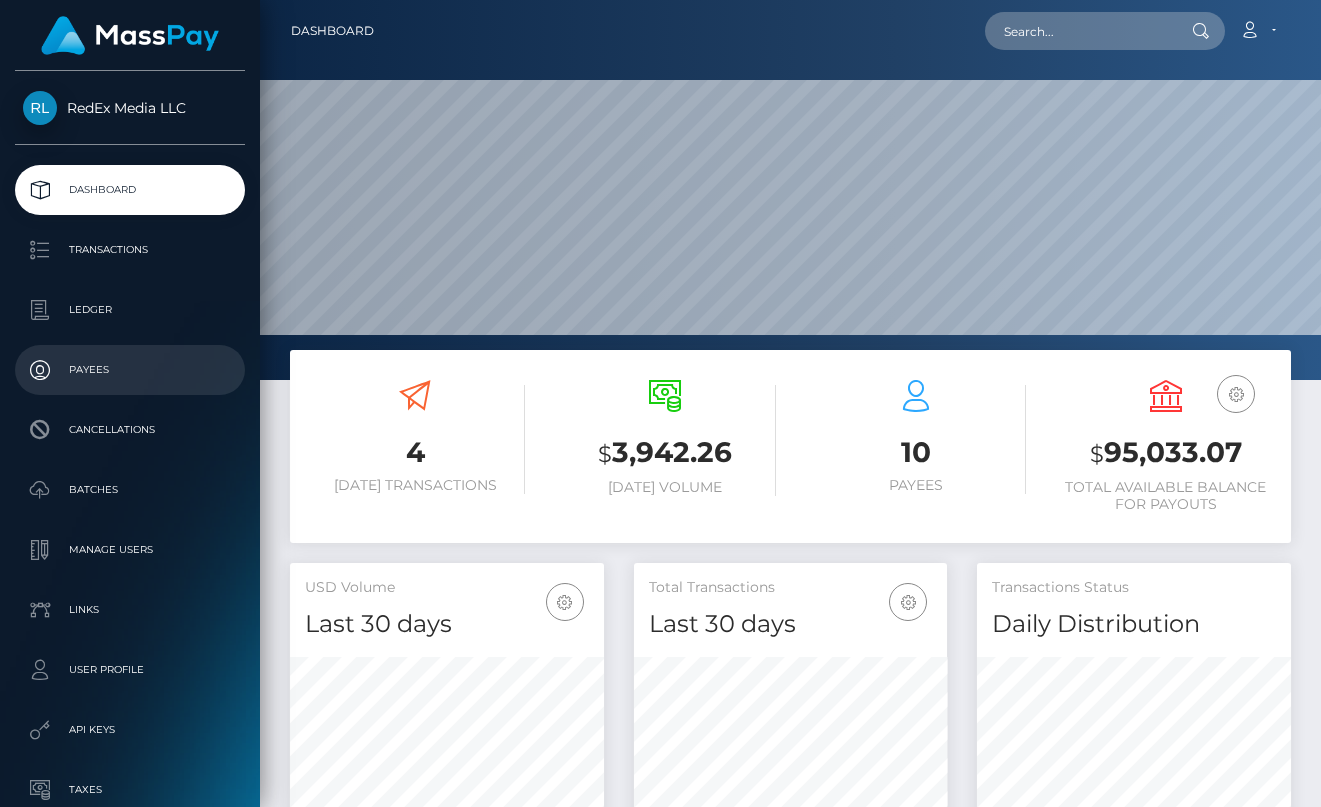 click on "Payees" at bounding box center (130, 370) 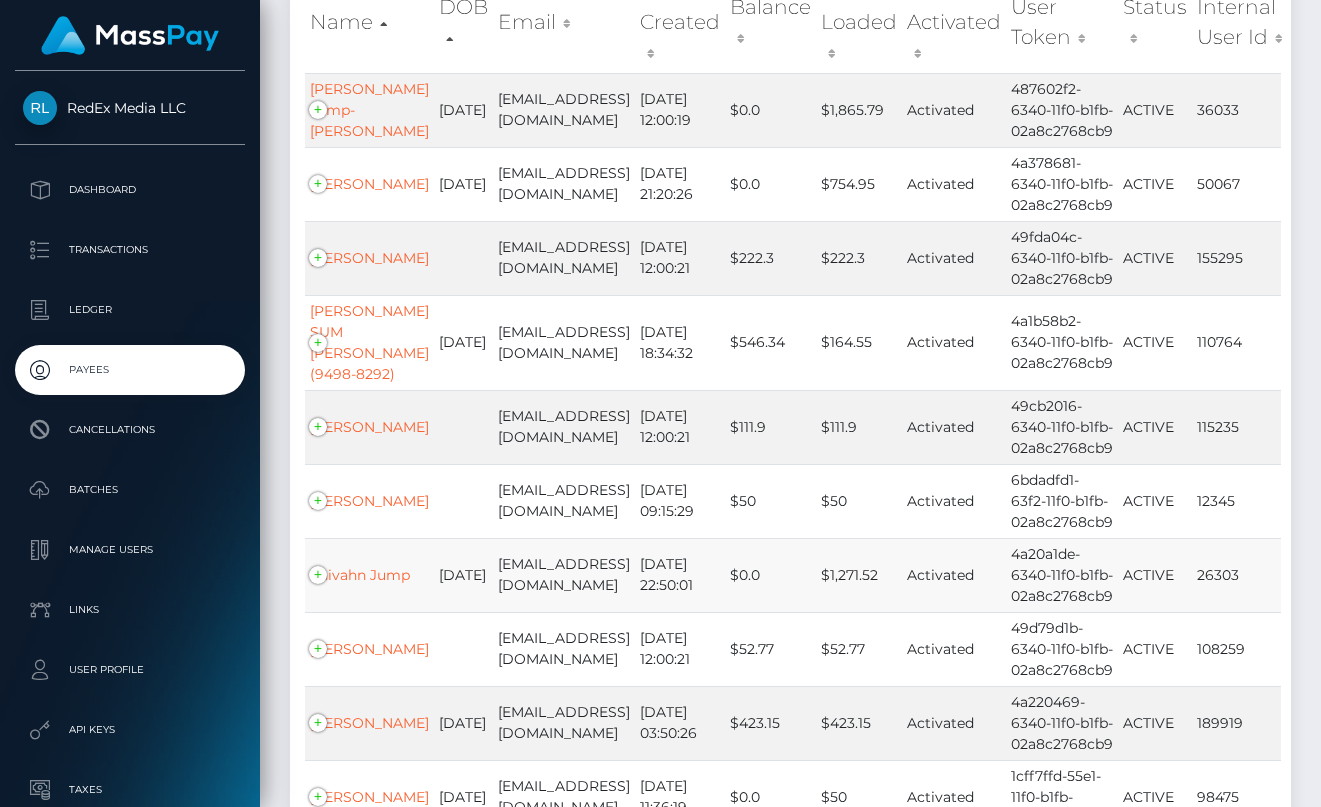 scroll, scrollTop: 255, scrollLeft: 0, axis: vertical 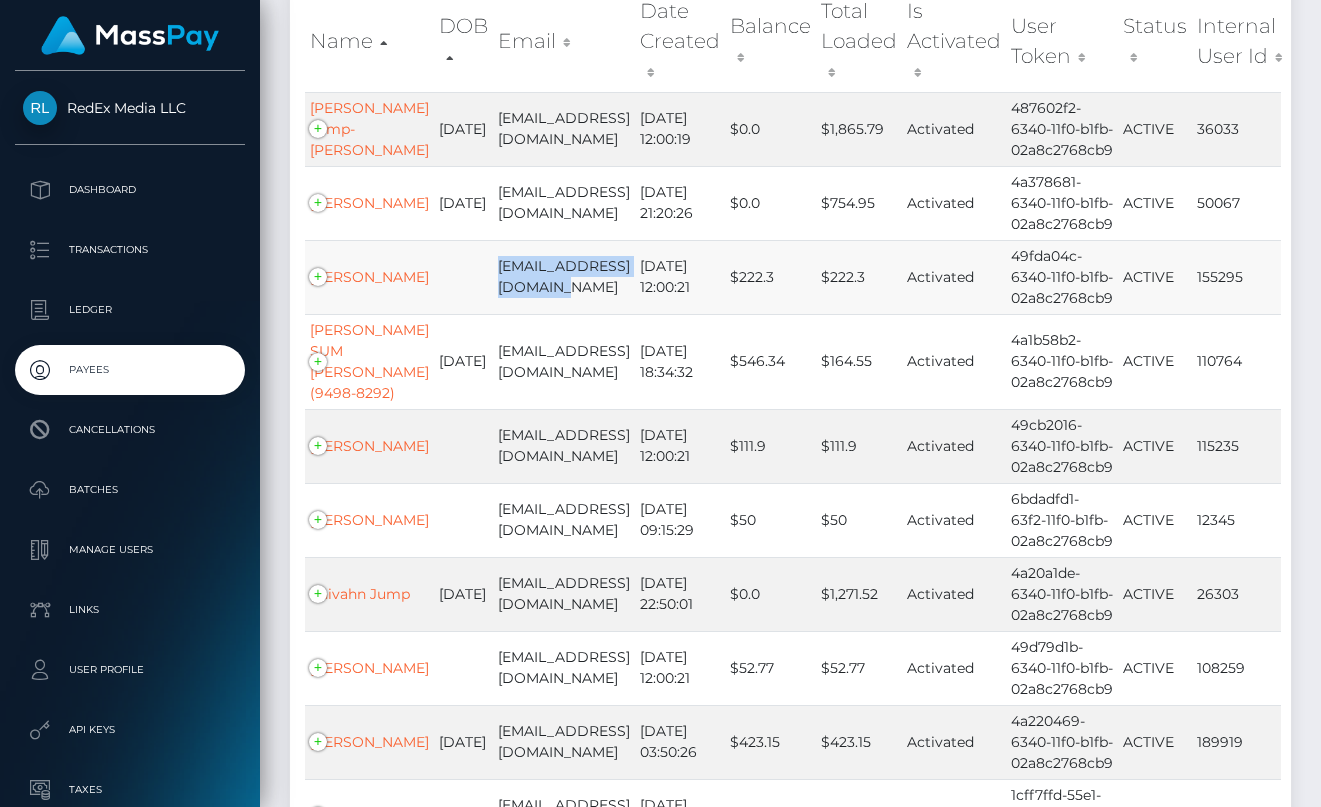 click on "[PERSON_NAME] [EMAIL_ADDRESS][DOMAIN_NAME] [DATE] 12:00:21 $222.3 $222.3 Activated 49fda04c-6340-11f0-b1fb-02a8c2768cb9 ACTIVE 155295 [GEOGRAPHIC_DATA]" at bounding box center [793, 277] 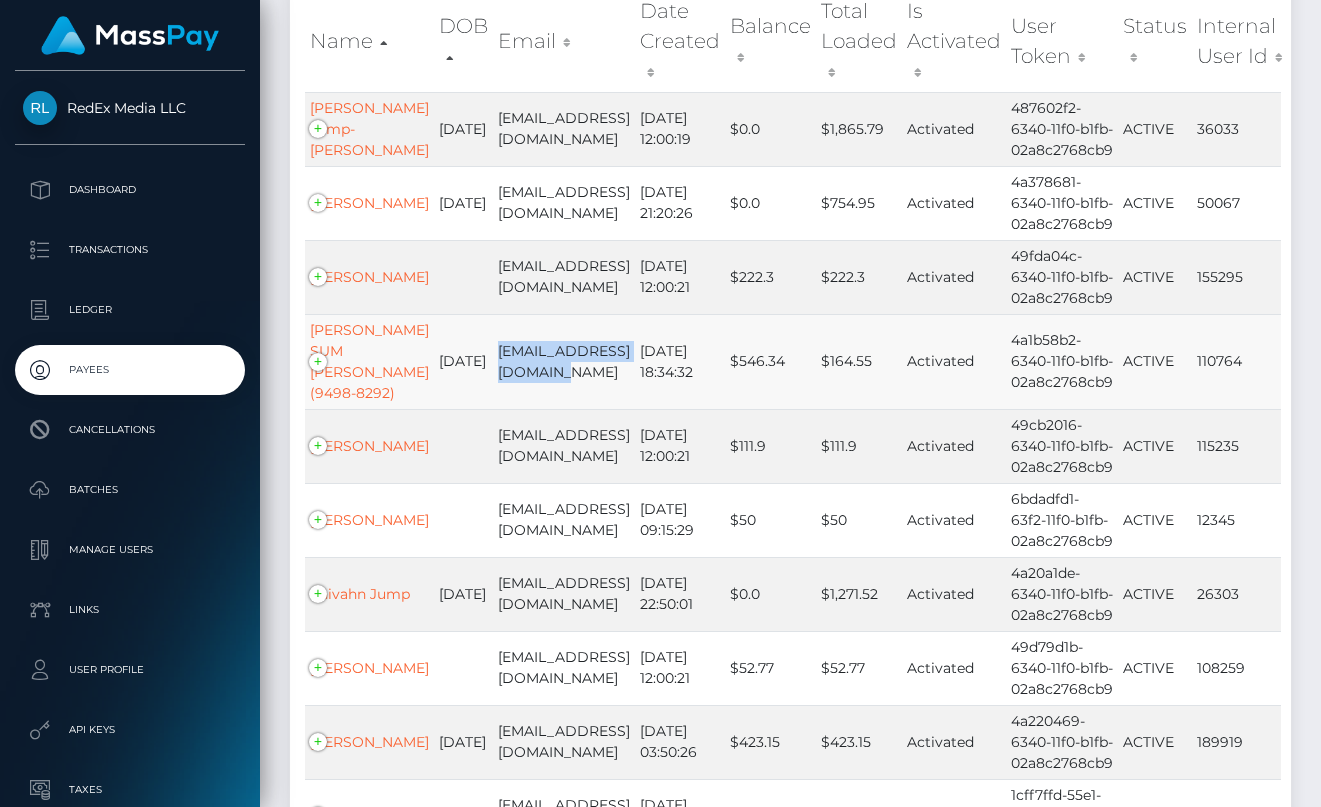drag, startPoint x: 559, startPoint y: 437, endPoint x: 477, endPoint y: 416, distance: 84.646324 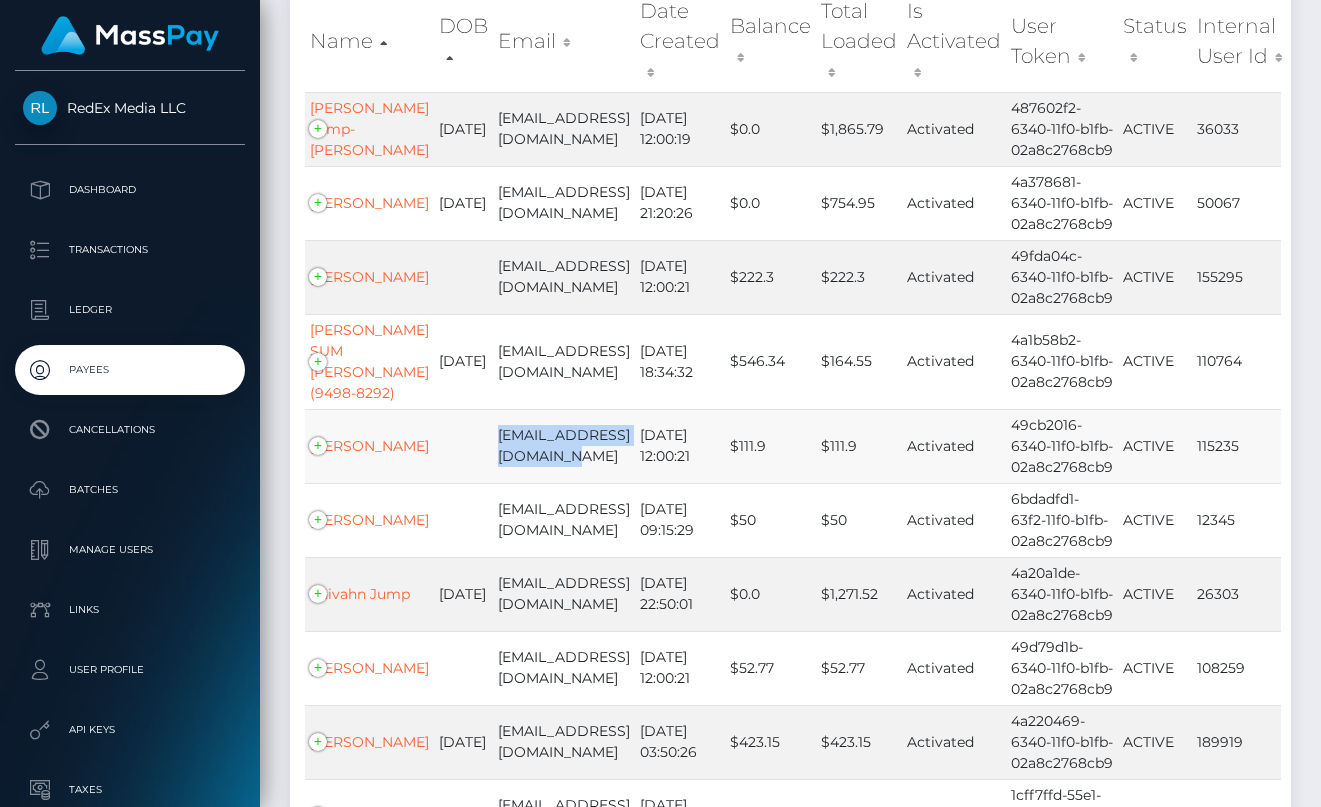 drag, startPoint x: 525, startPoint y: 530, endPoint x: 468, endPoint y: 504, distance: 62.649822 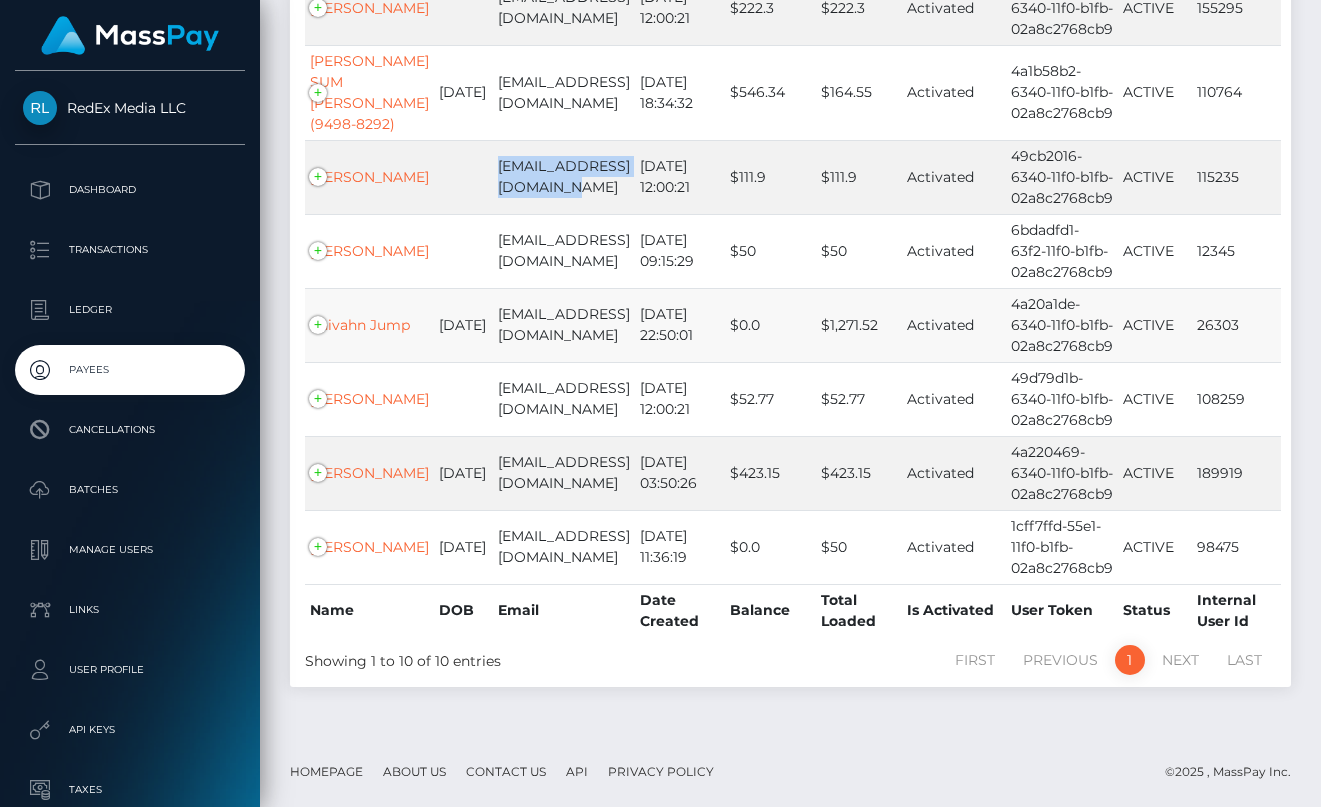 scroll, scrollTop: 615, scrollLeft: 0, axis: vertical 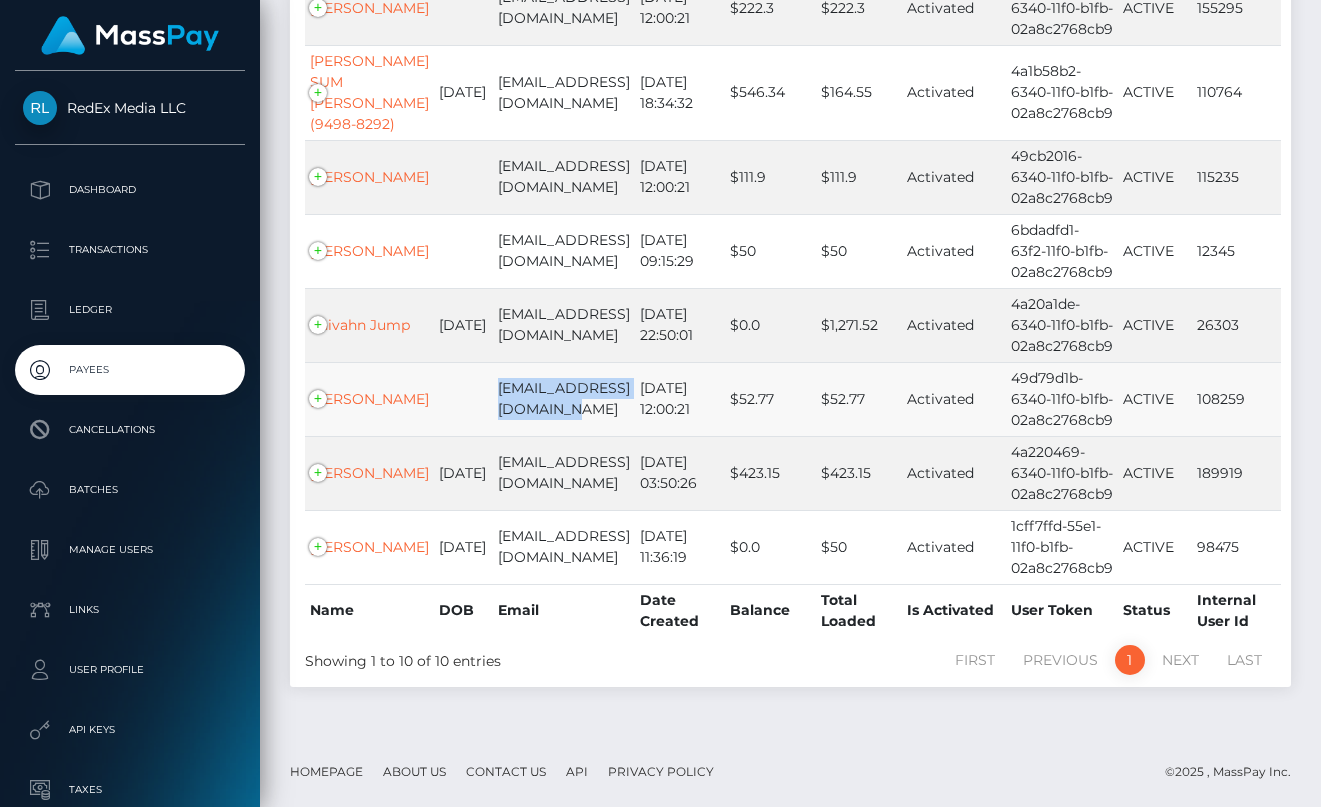 drag, startPoint x: 556, startPoint y: 443, endPoint x: 443, endPoint y: 425, distance: 114.424644 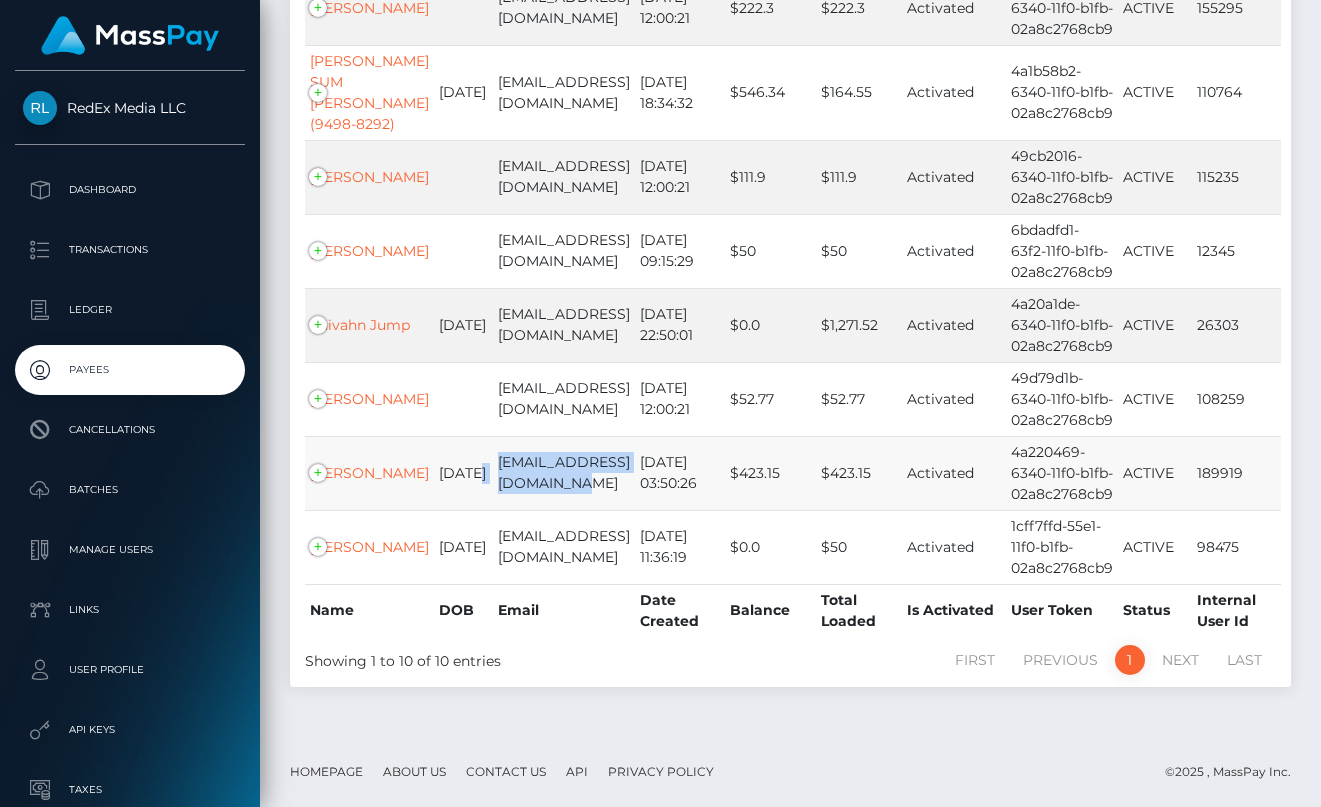 drag, startPoint x: 520, startPoint y: 532, endPoint x: 451, endPoint y: 510, distance: 72.42237 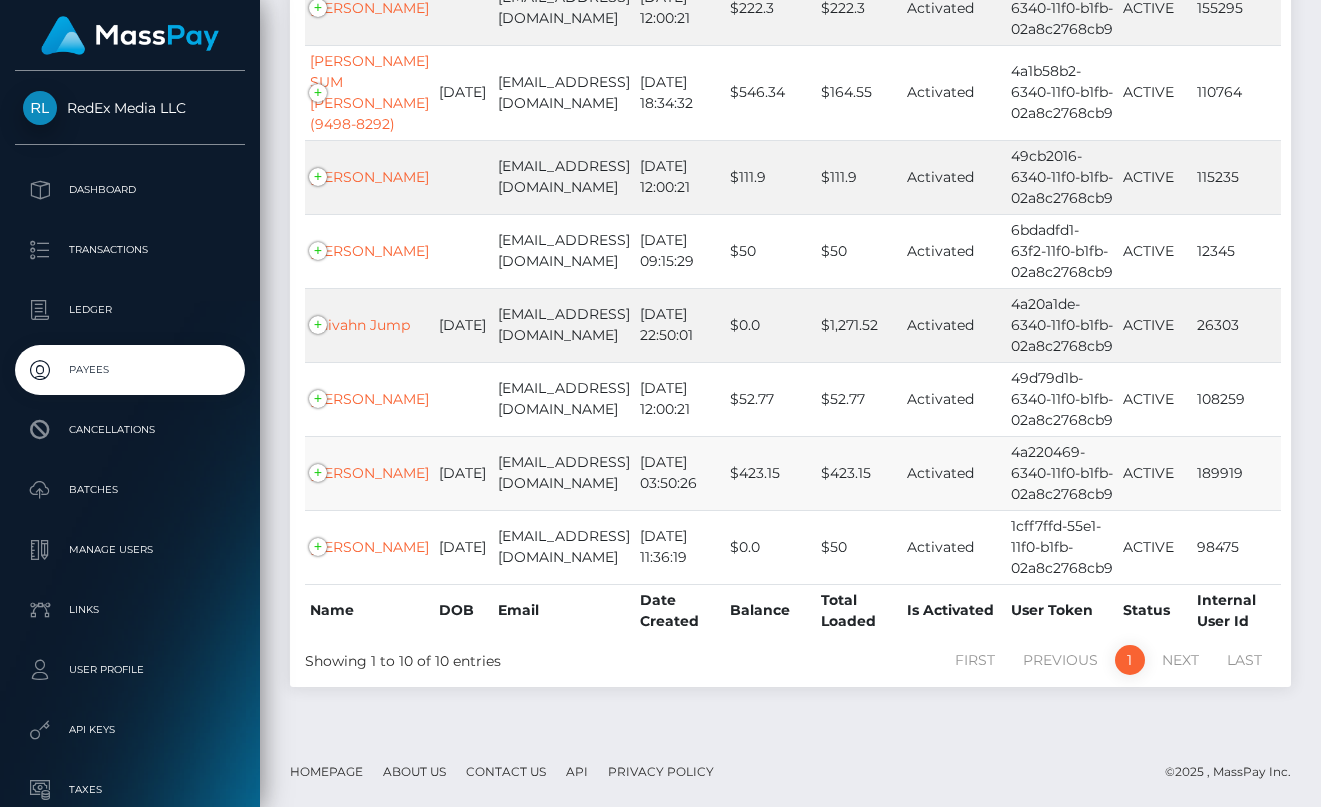 click on "elliee.lovee123@gmail.com" at bounding box center (564, 473) 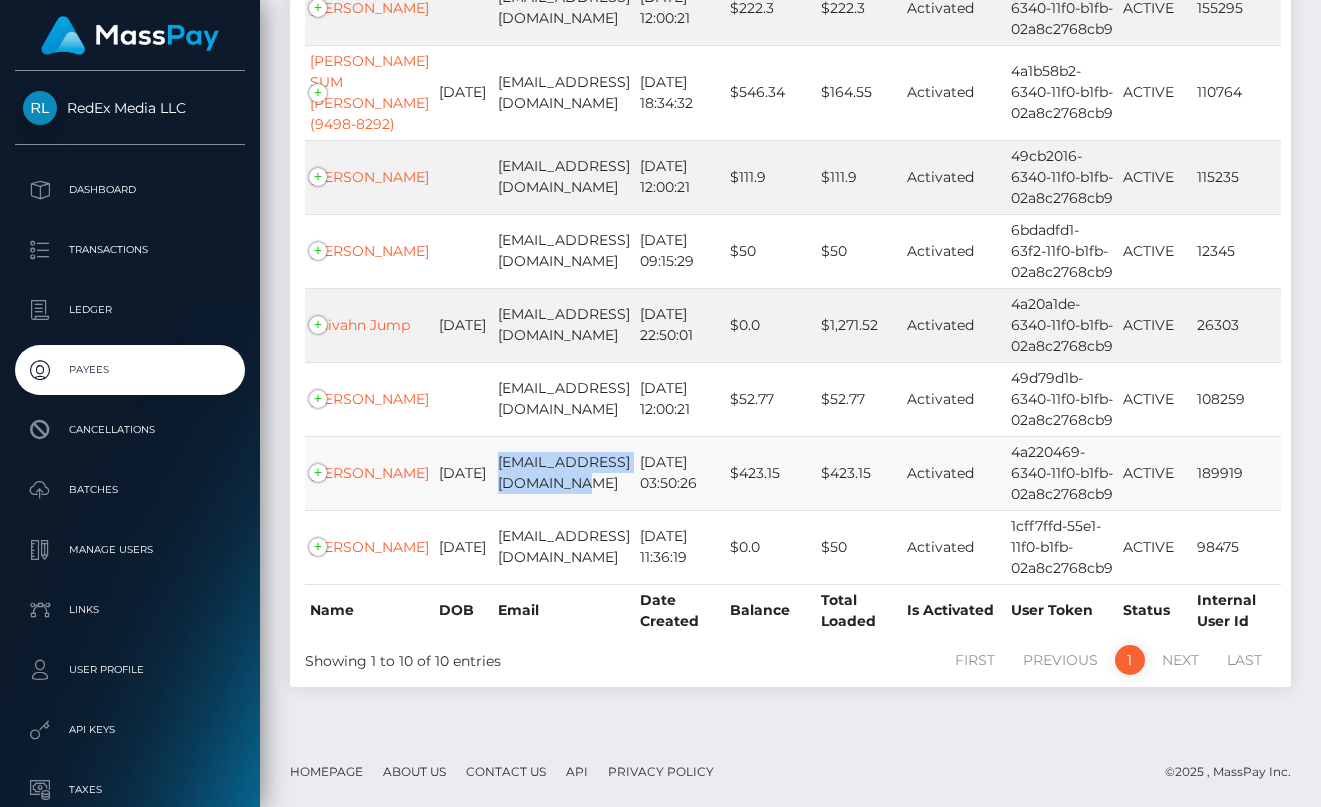 drag, startPoint x: 519, startPoint y: 527, endPoint x: 478, endPoint y: 515, distance: 42.72002 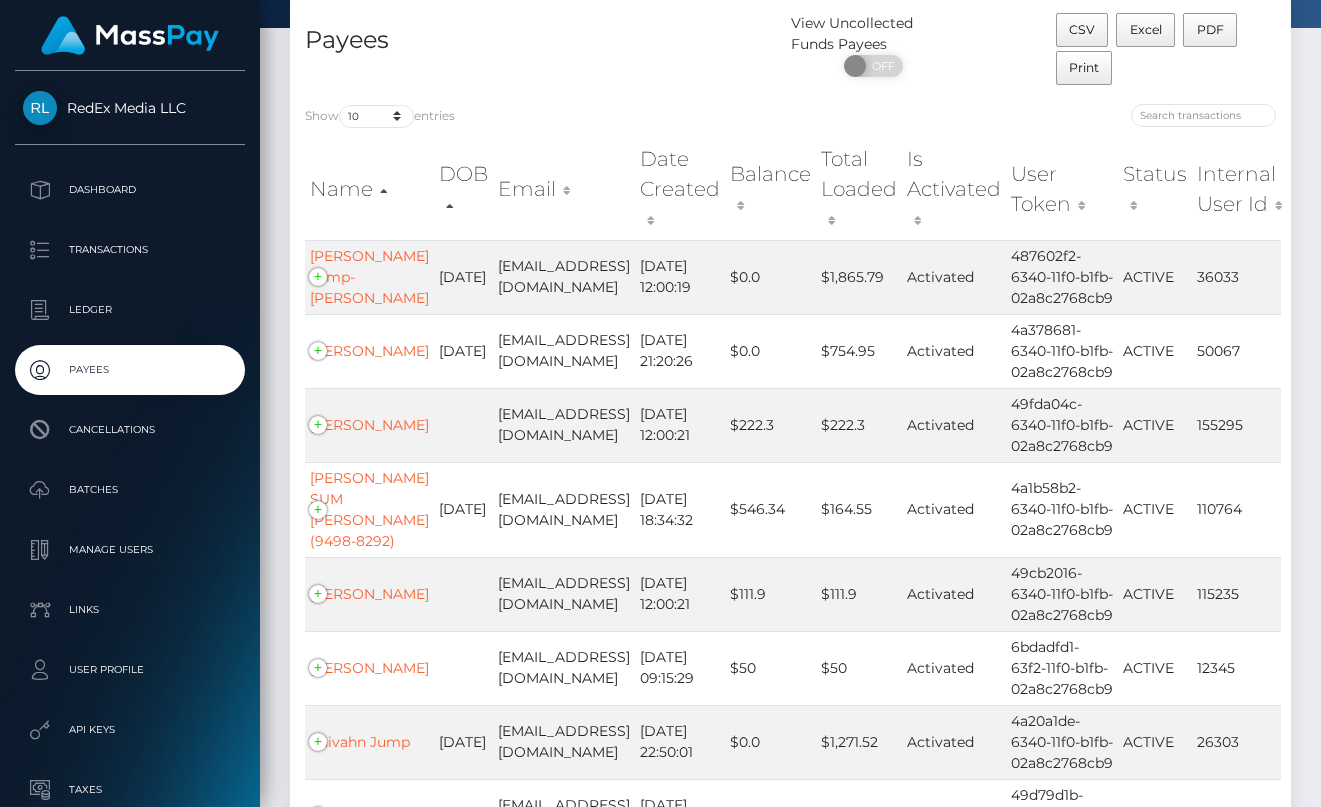 scroll, scrollTop: 106, scrollLeft: 0, axis: vertical 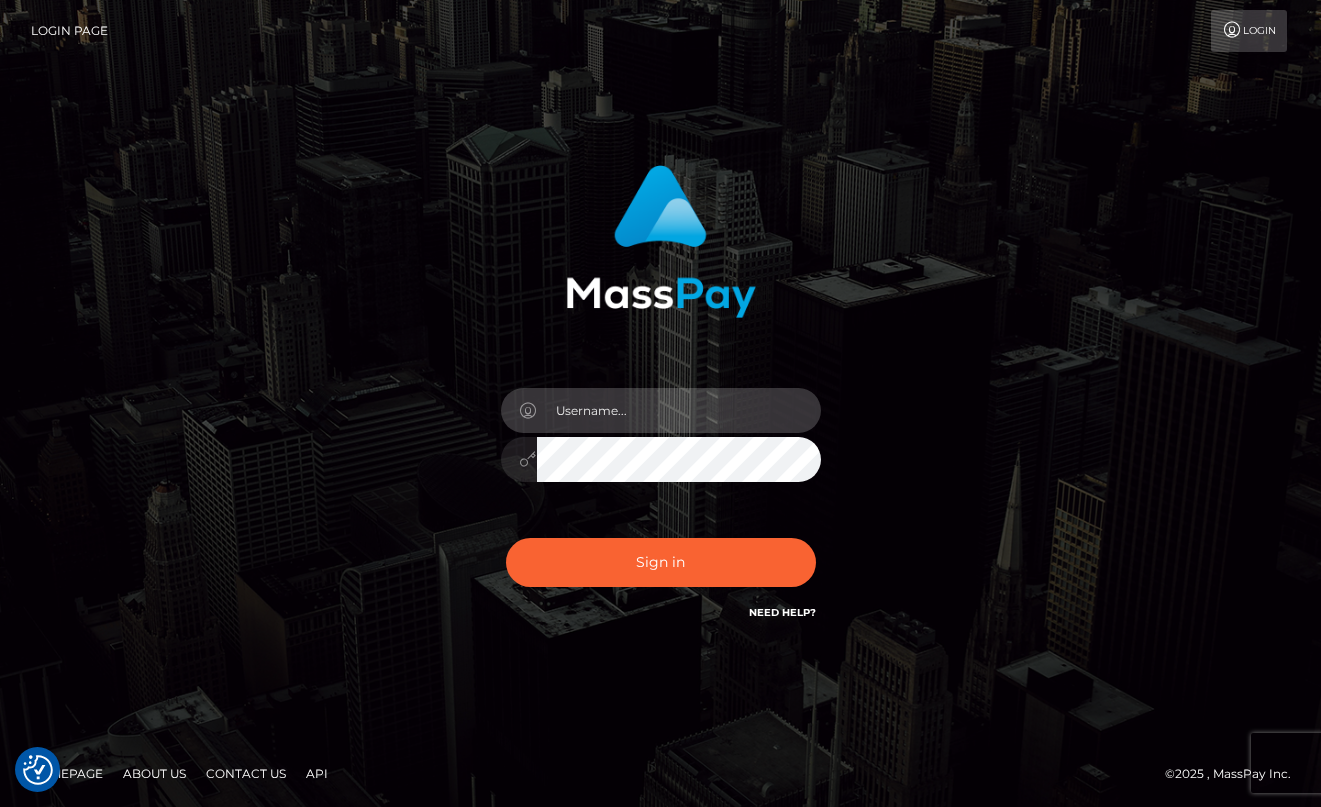 click at bounding box center [679, 410] 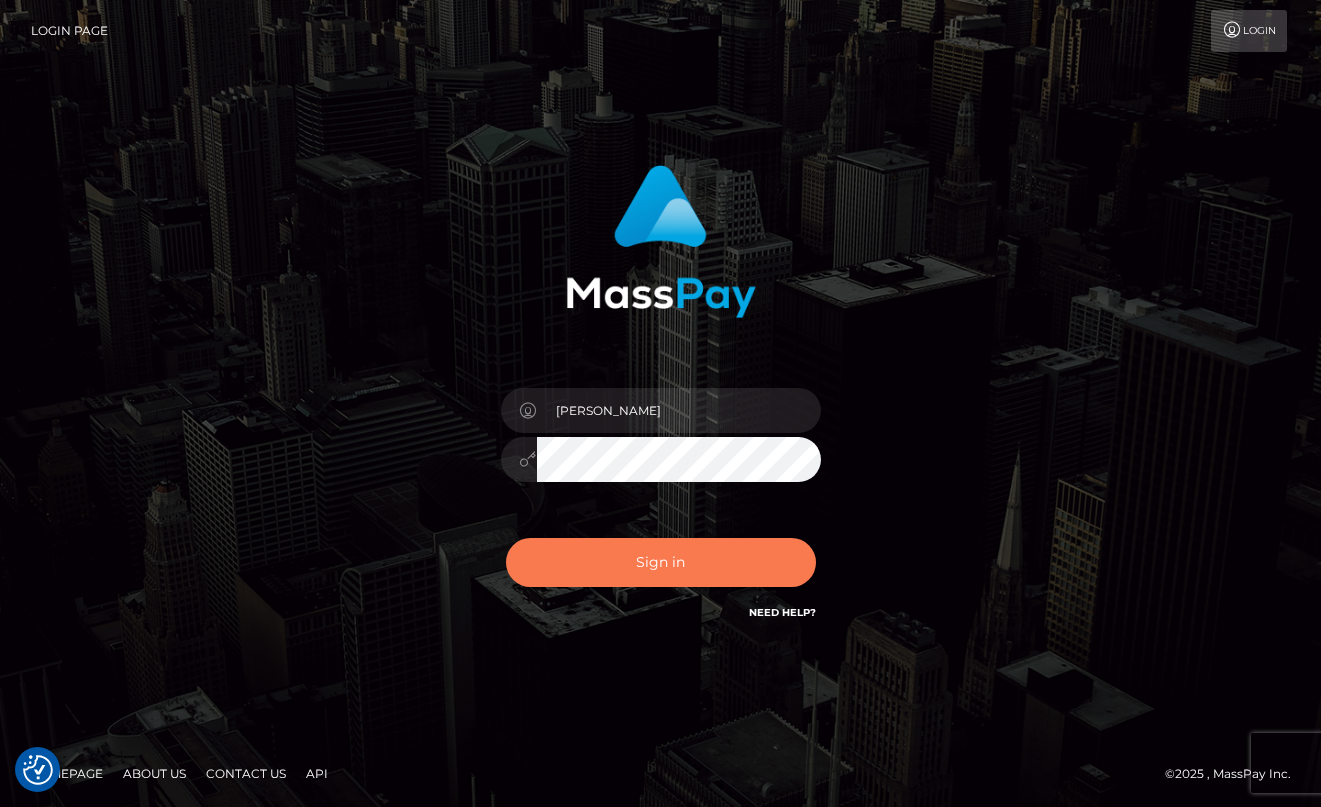 click on "Sign in" at bounding box center [661, 562] 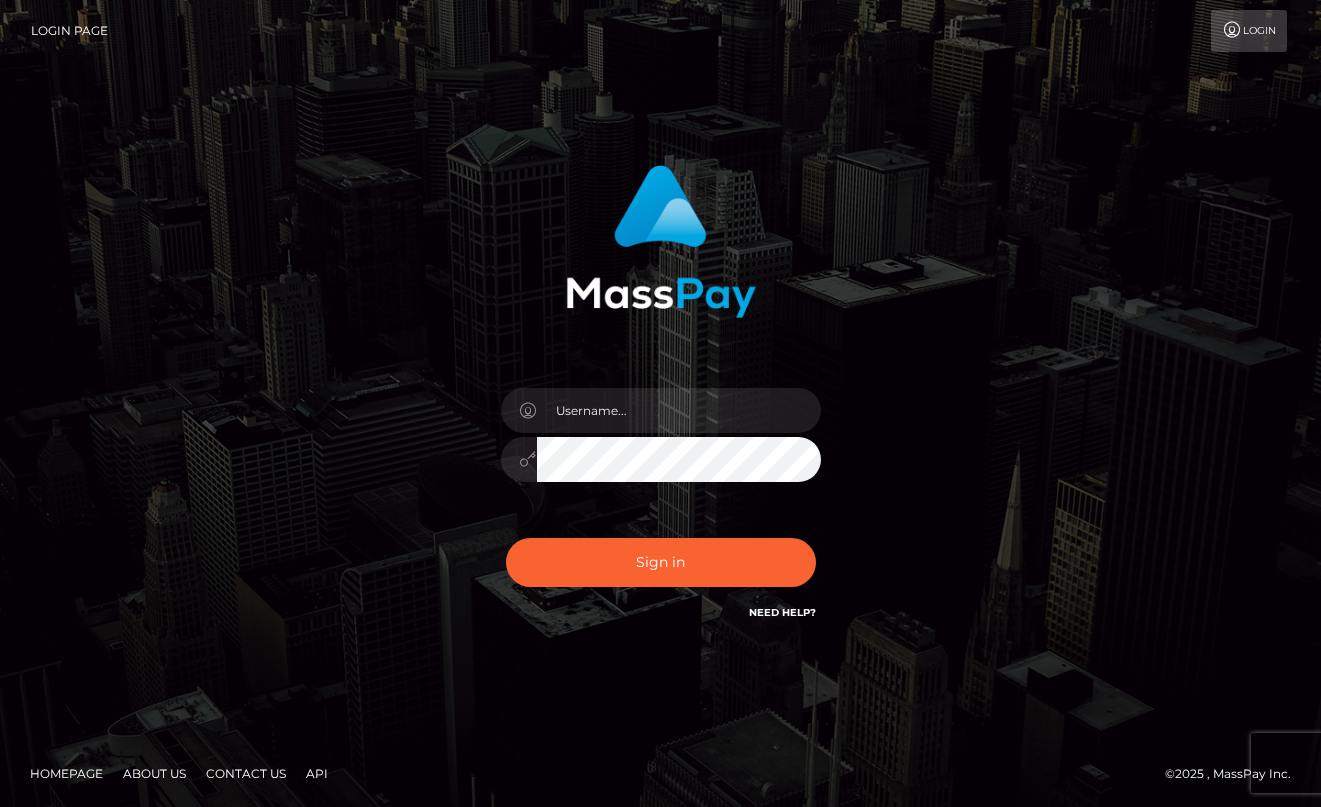 scroll, scrollTop: 0, scrollLeft: 0, axis: both 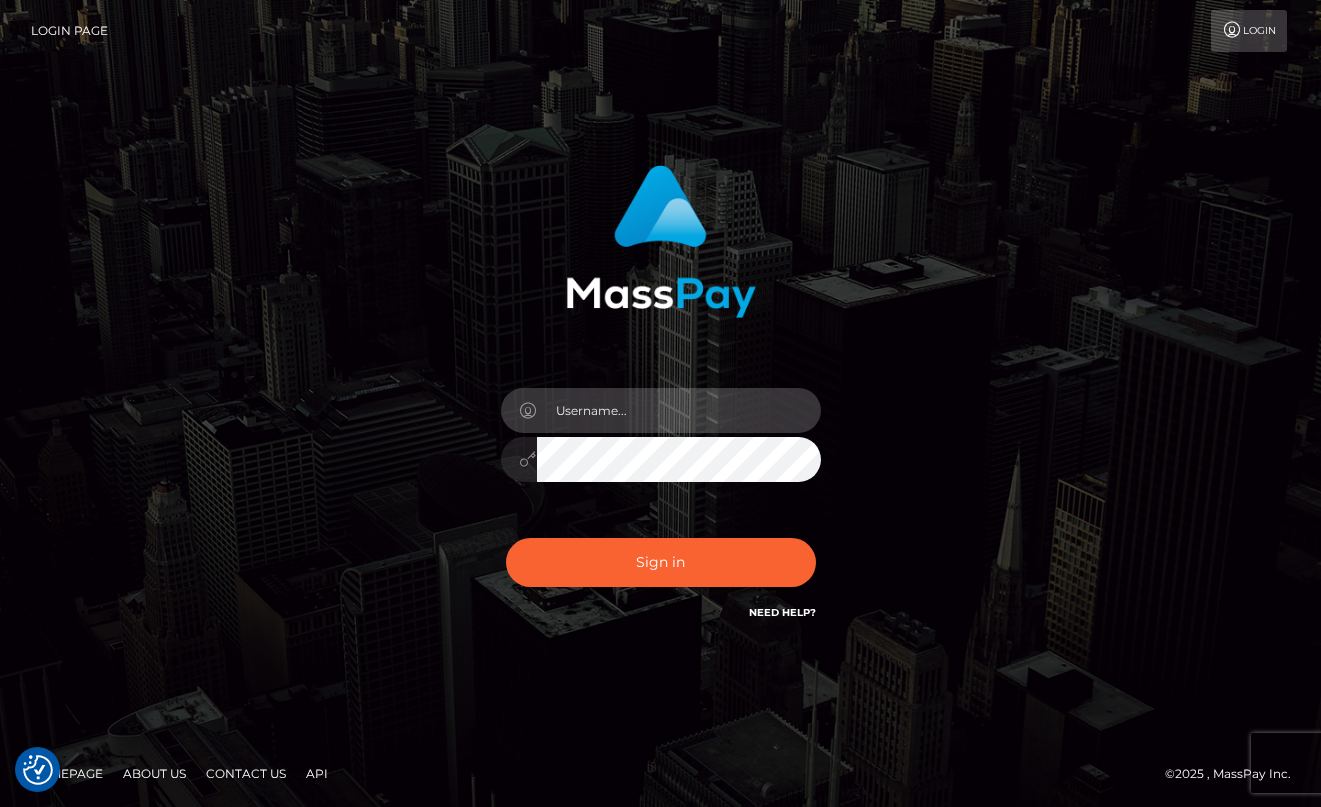click at bounding box center (679, 410) 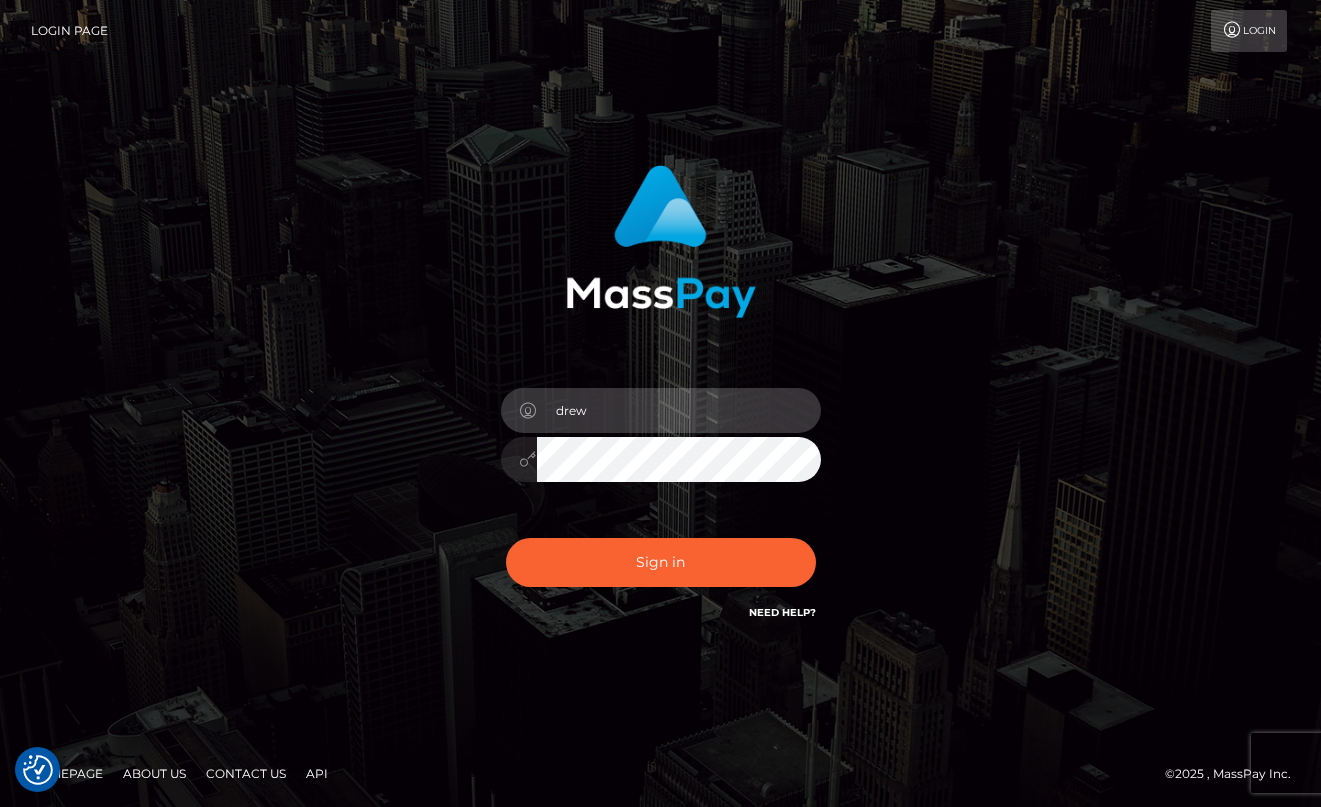 type on "[PERSON_NAME]" 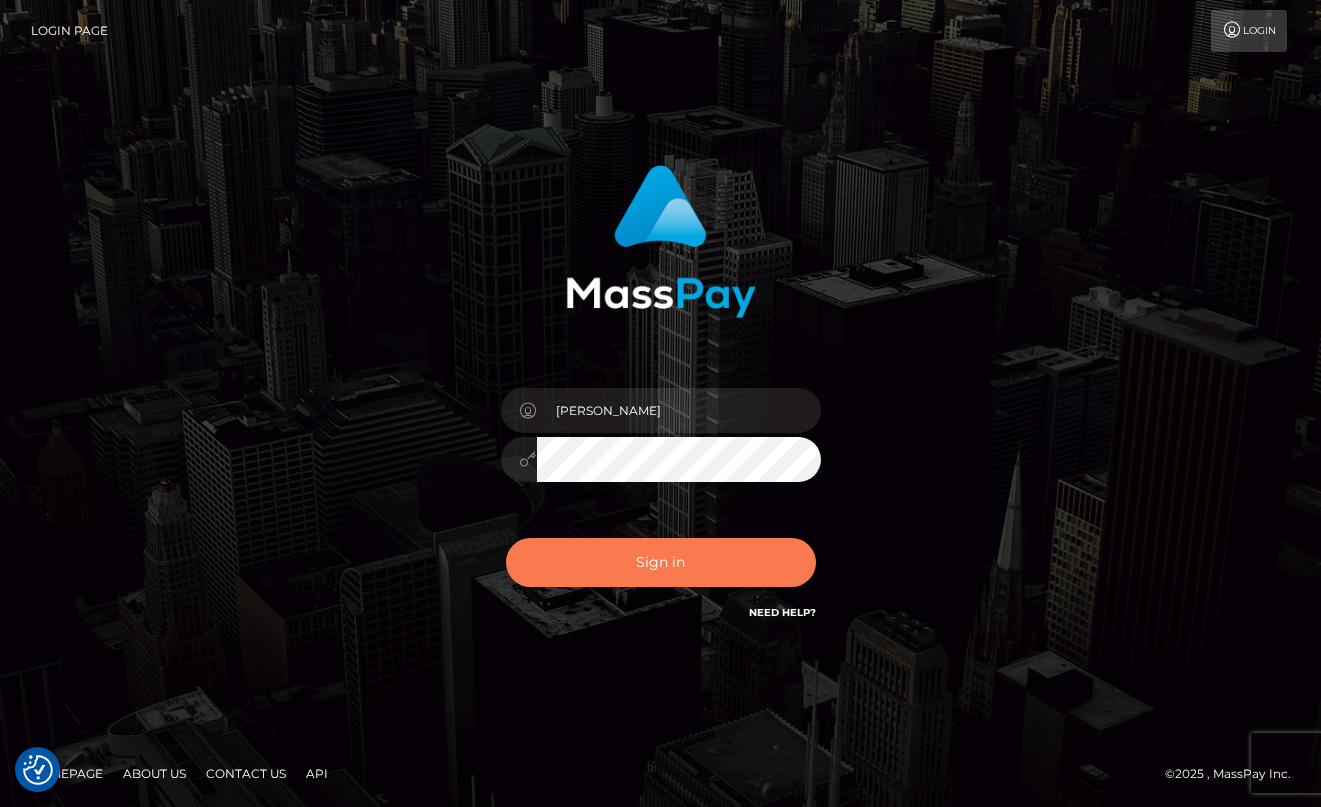 click on "Sign in" at bounding box center [661, 562] 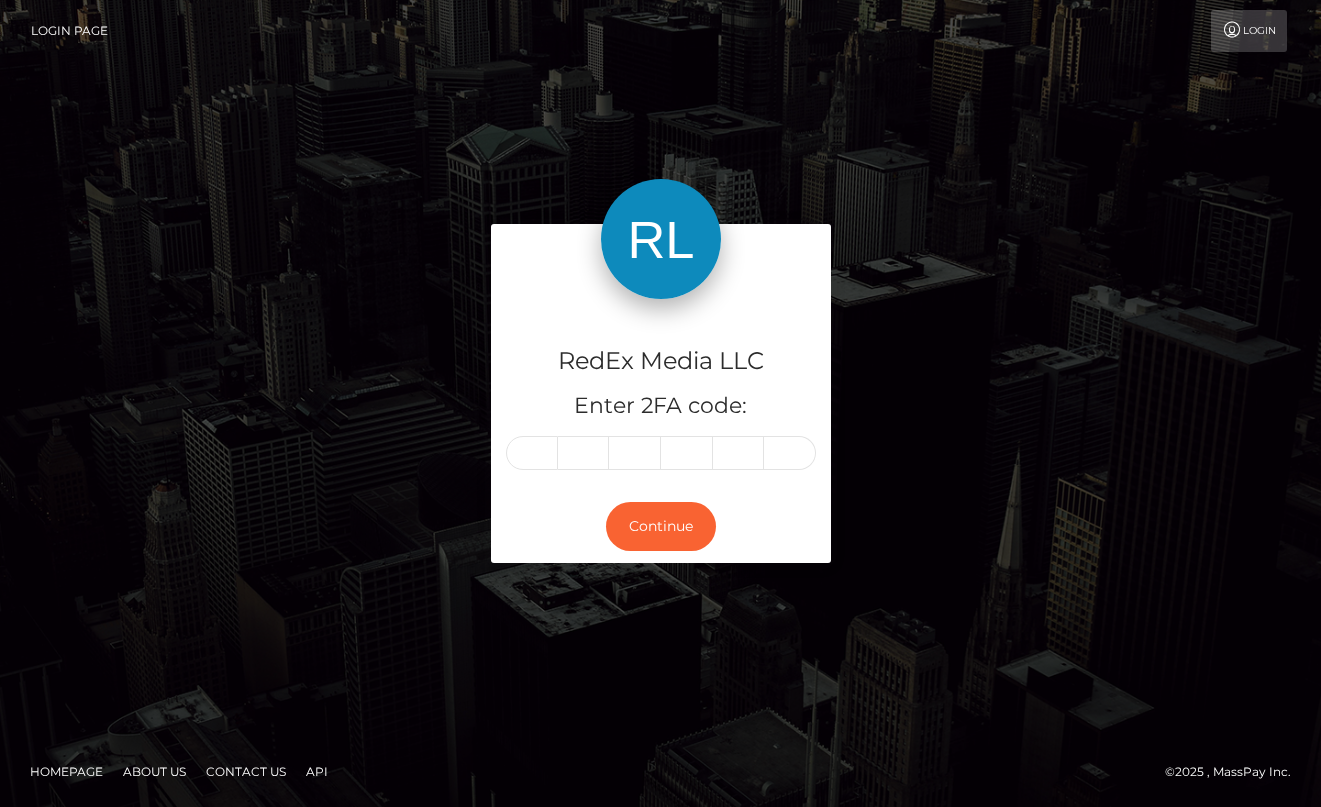 scroll, scrollTop: 0, scrollLeft: 0, axis: both 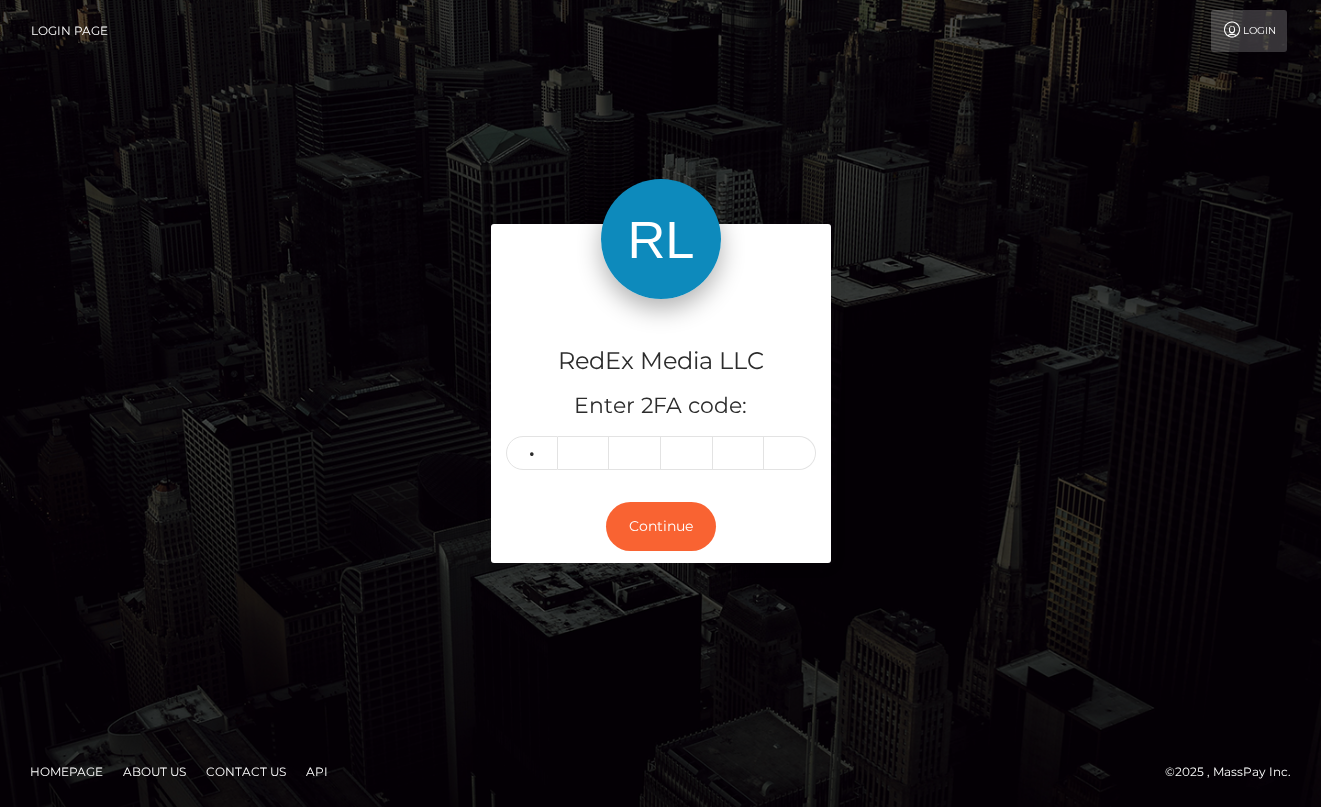type on "8" 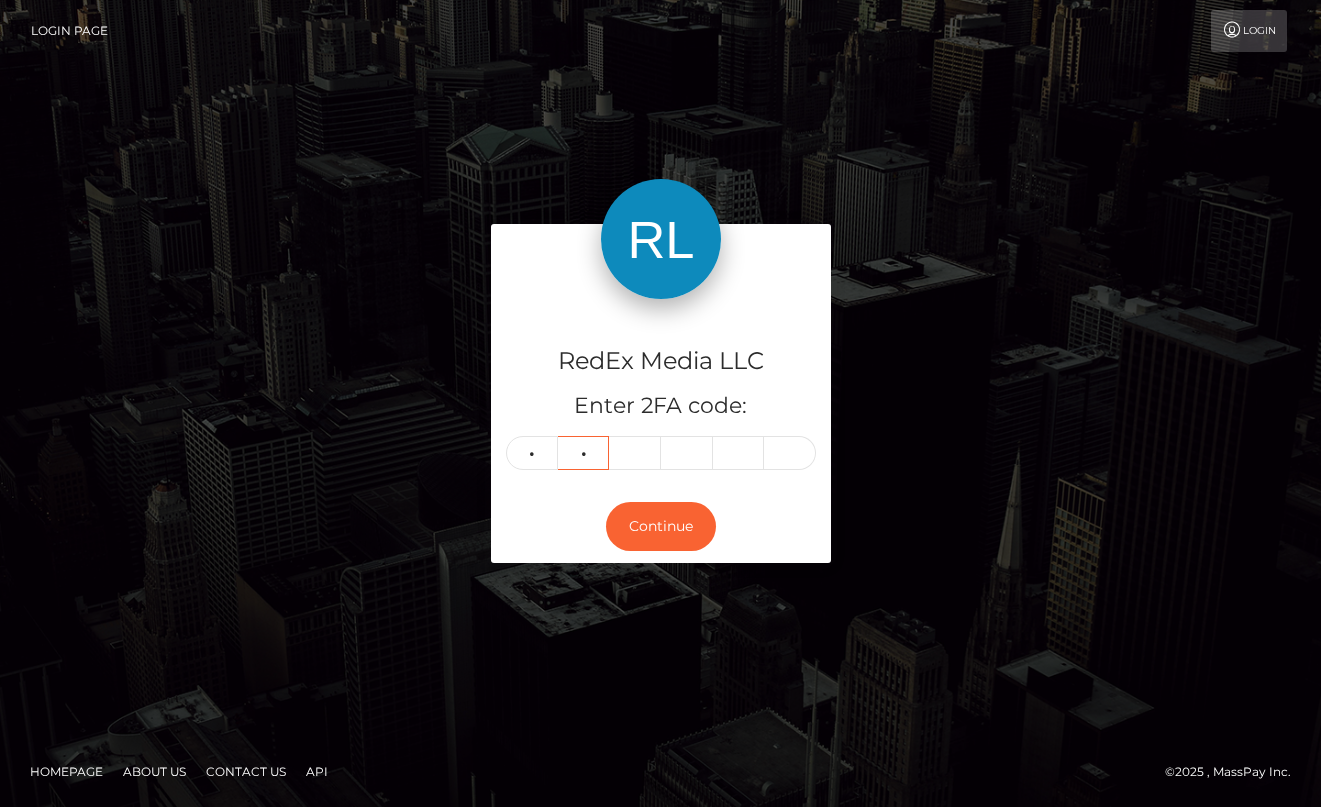 type on "5" 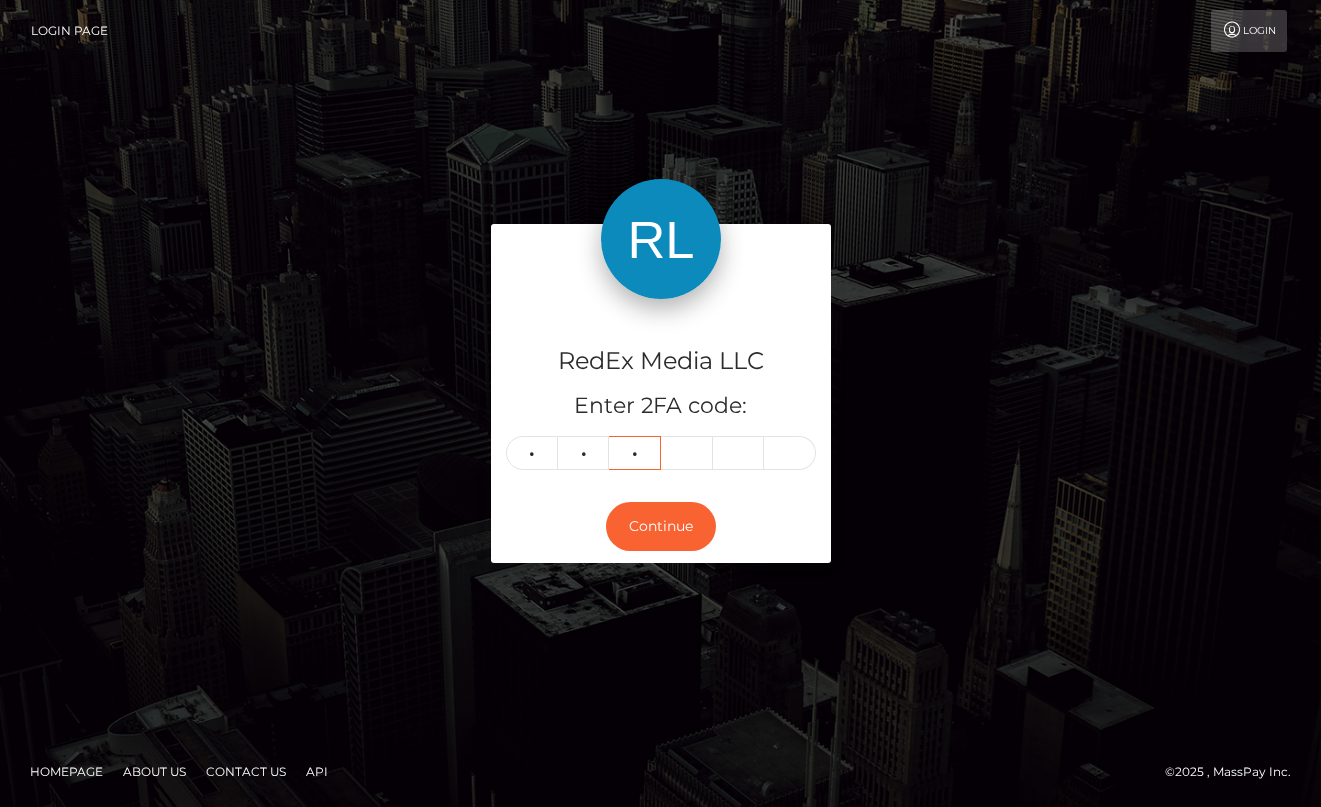 type on "4" 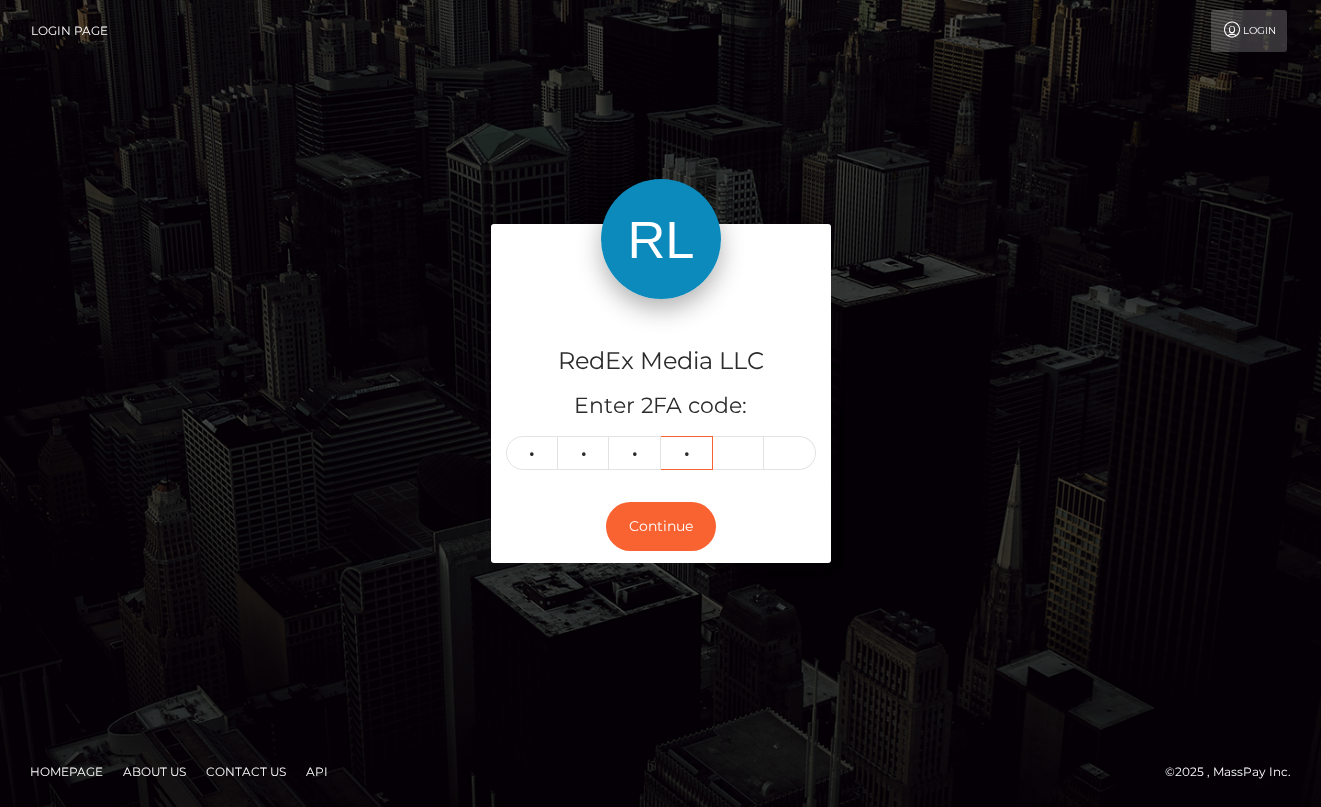 type on "1" 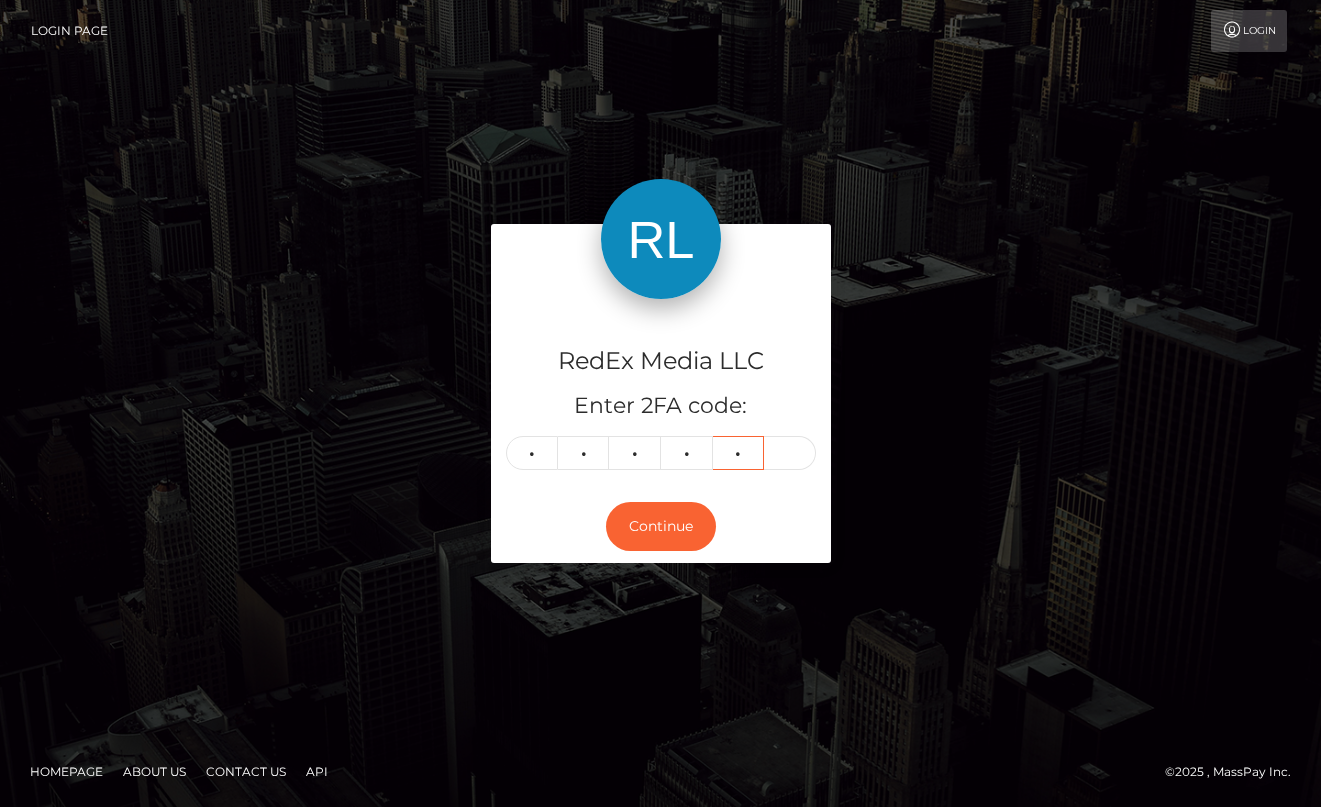 type on "4" 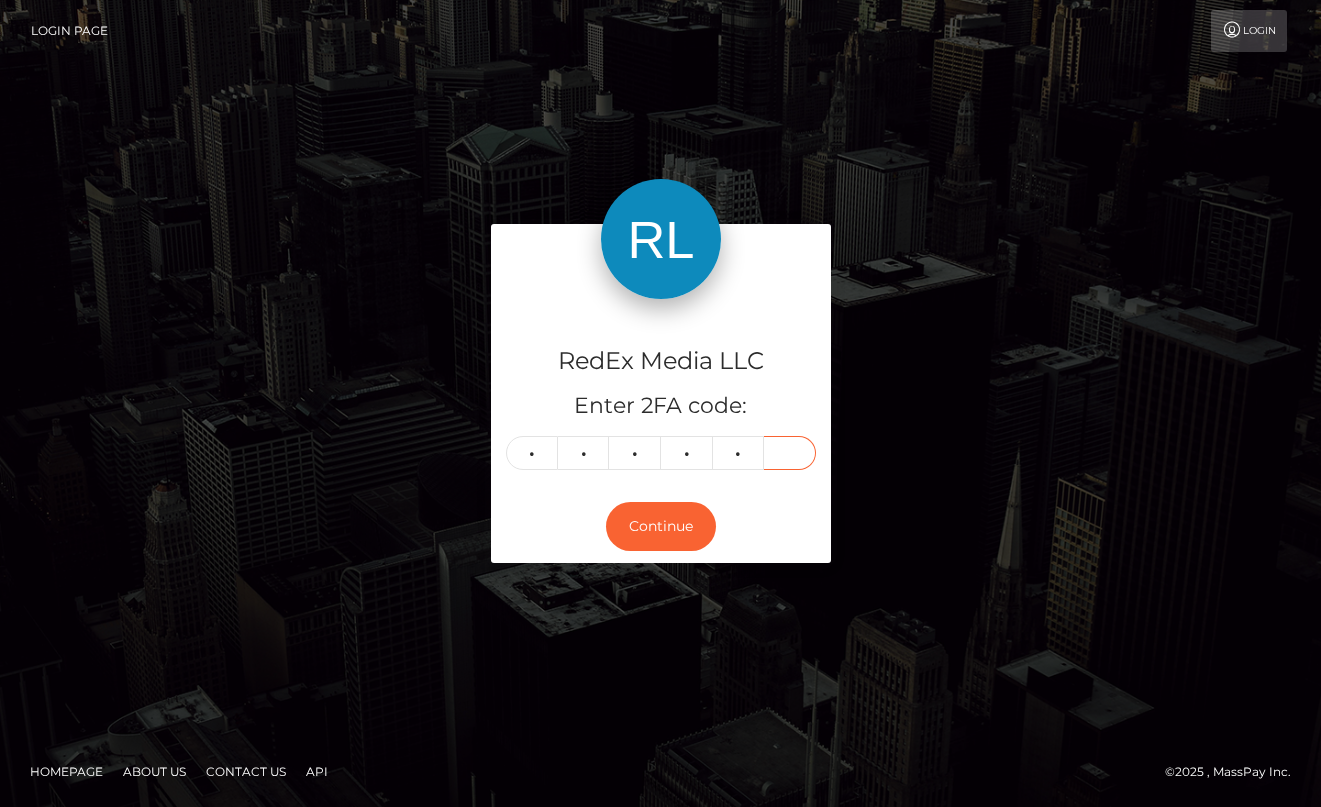 type on "4" 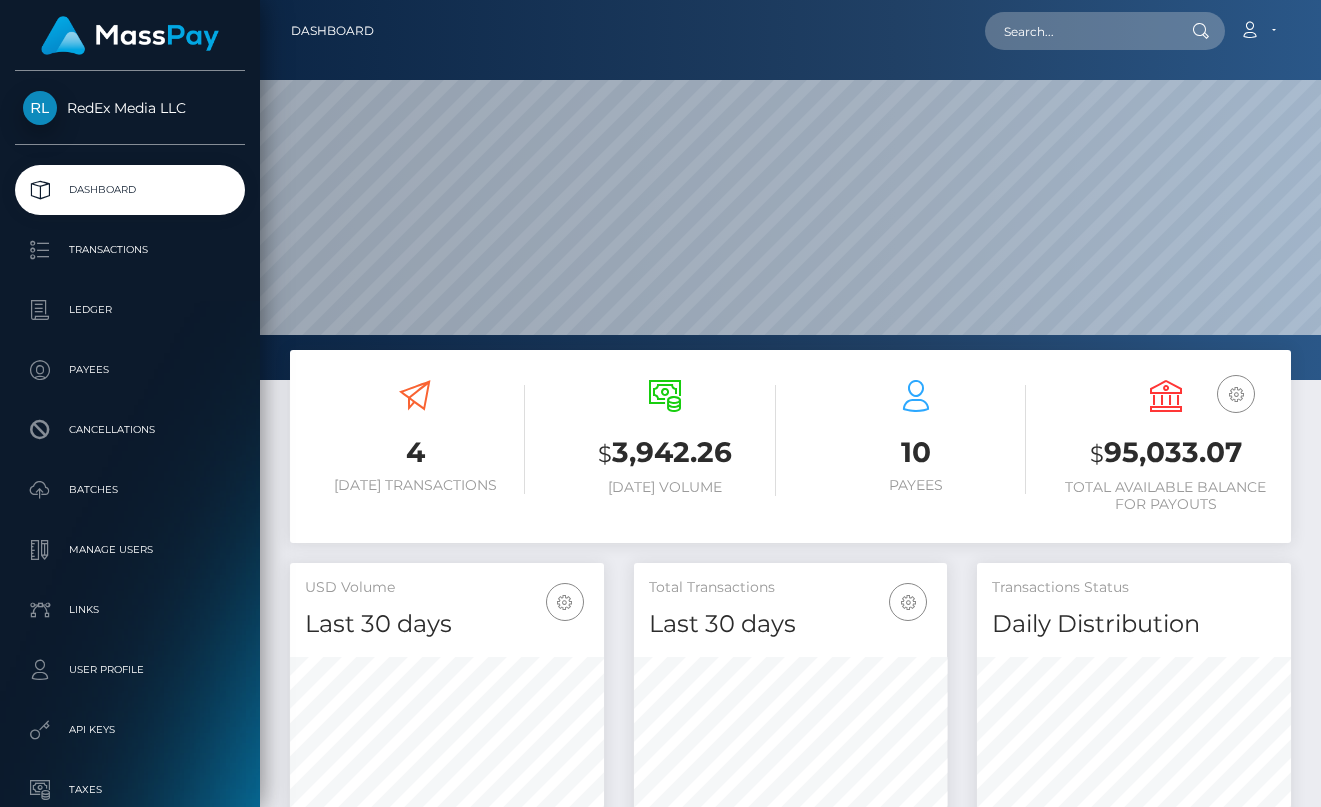 scroll, scrollTop: 0, scrollLeft: 0, axis: both 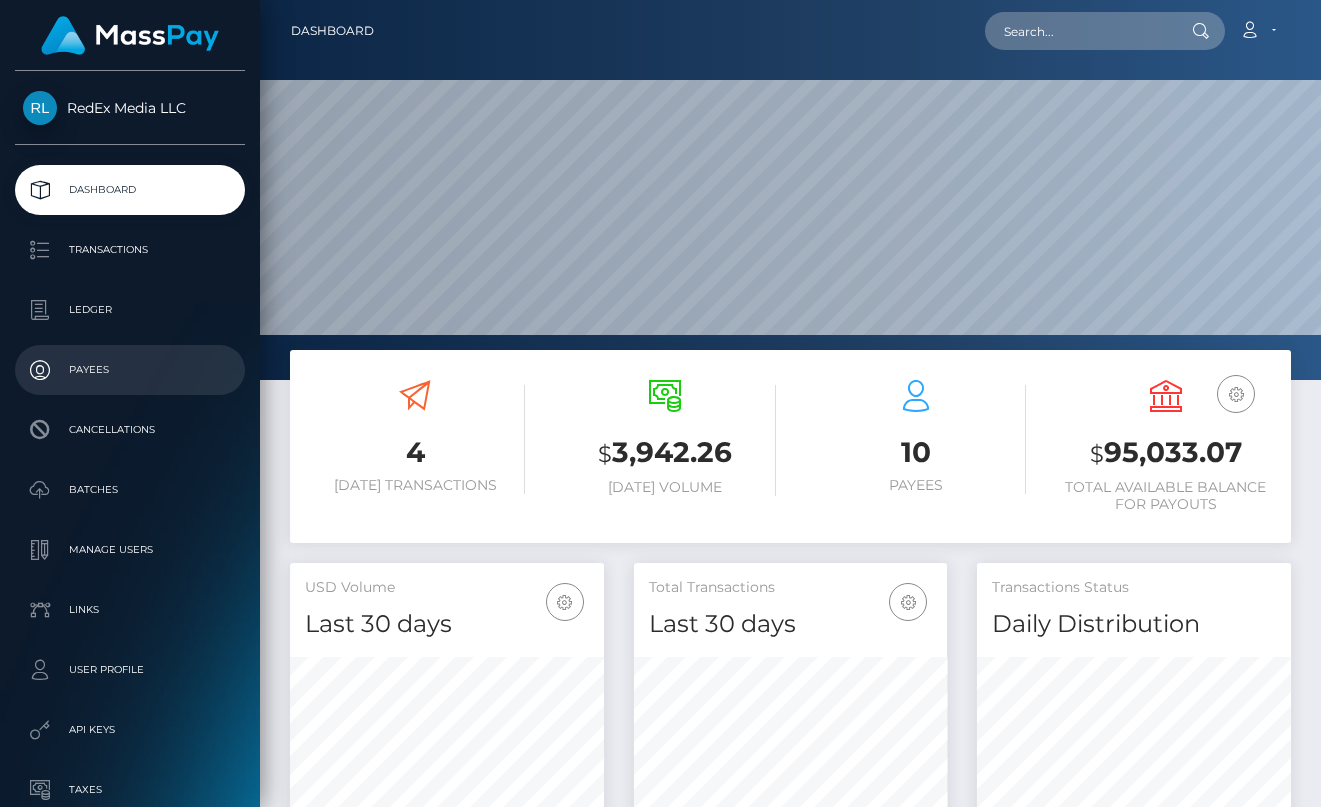click on "Payees" at bounding box center (130, 370) 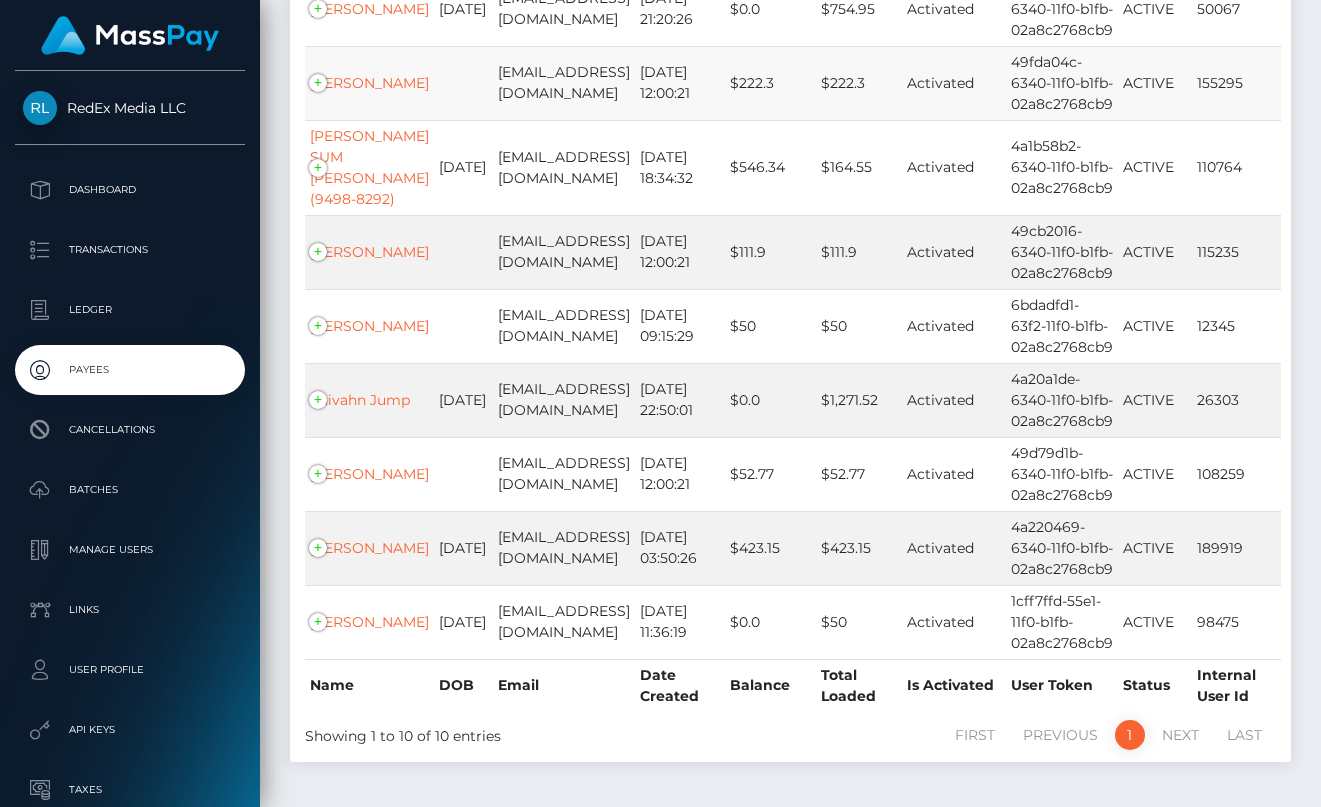 scroll, scrollTop: 529, scrollLeft: 0, axis: vertical 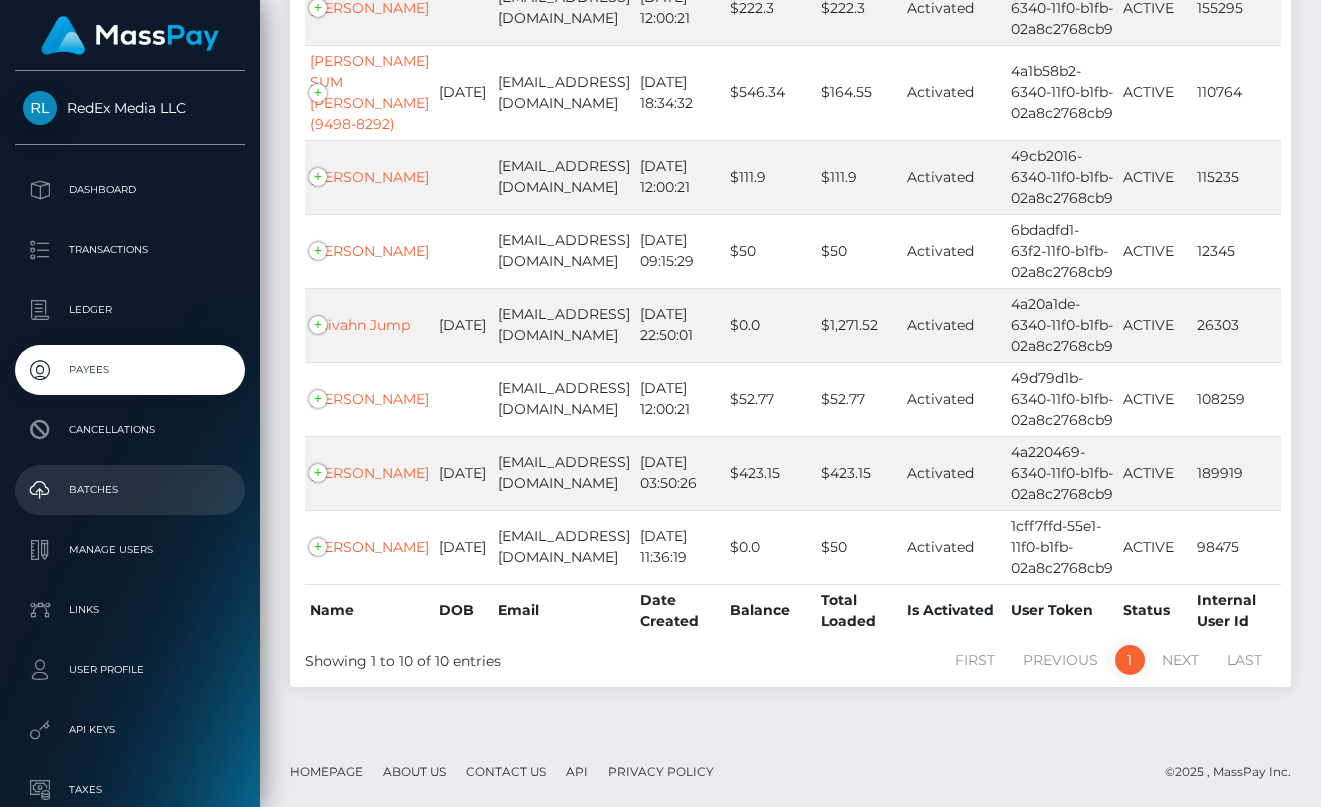 click on "Batches" at bounding box center (130, 490) 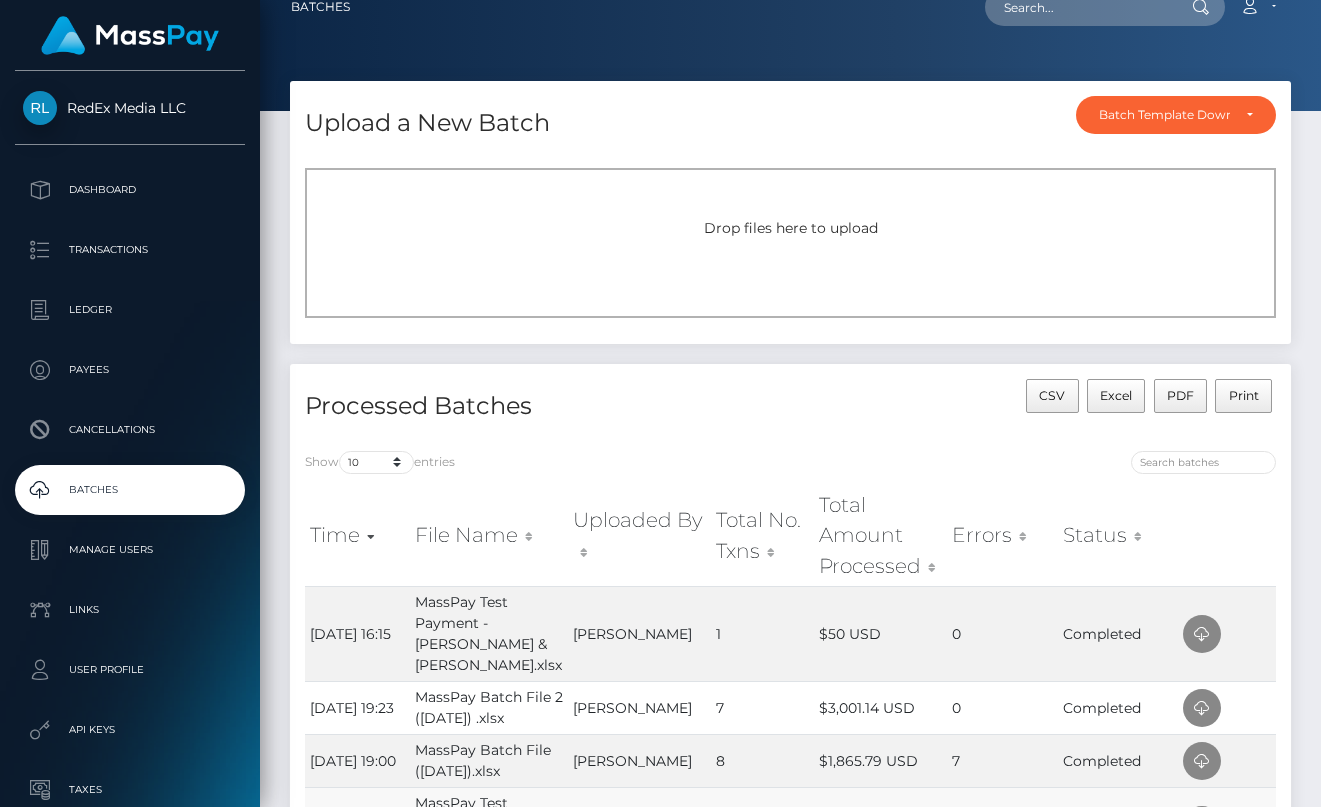 scroll, scrollTop: 0, scrollLeft: 0, axis: both 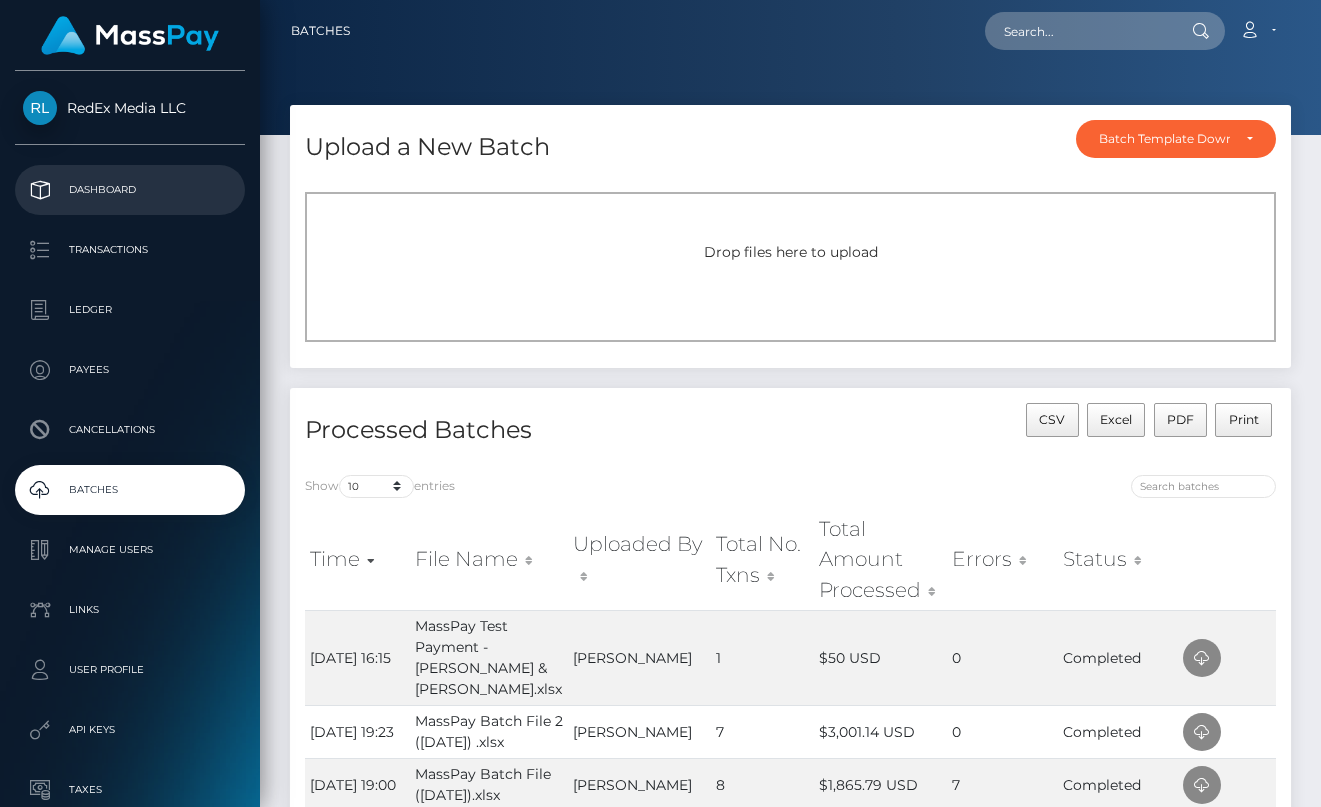 click on "Dashboard" at bounding box center [130, 190] 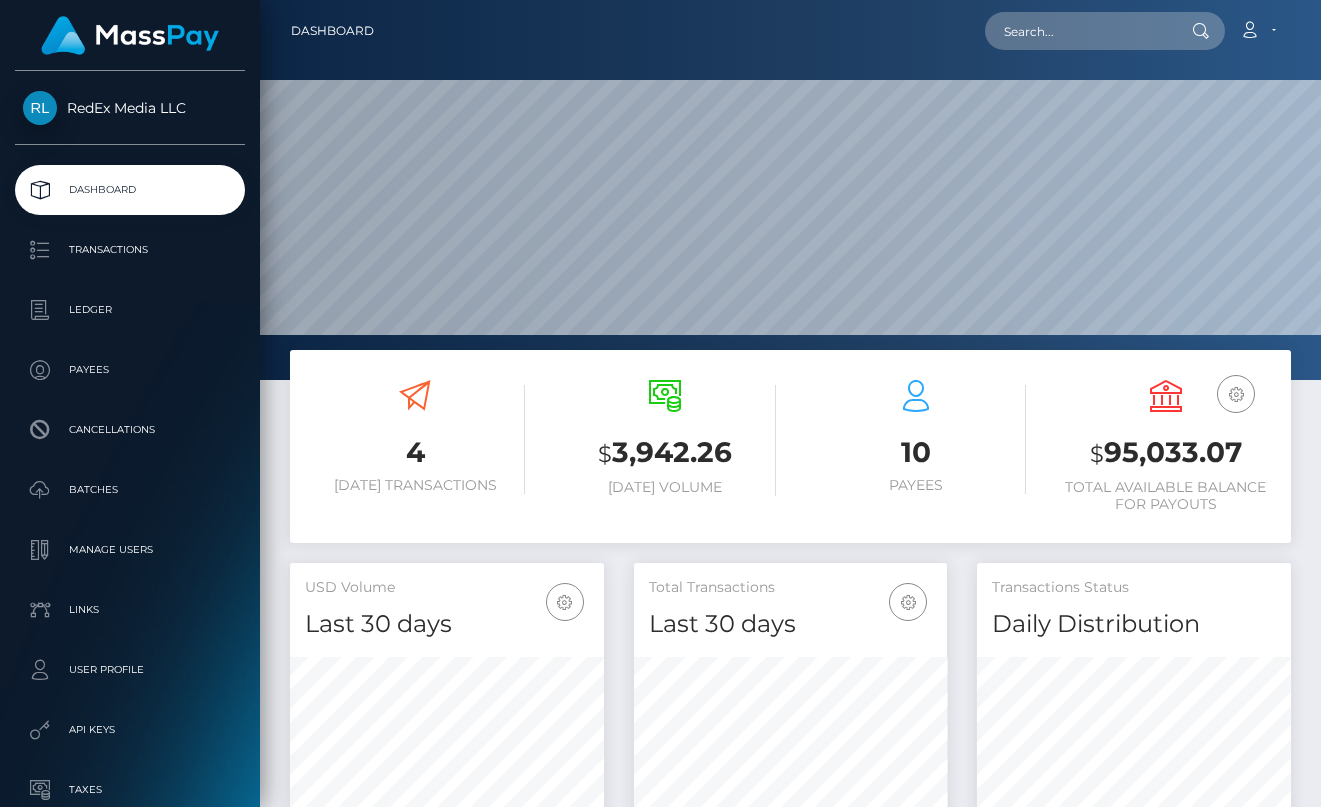 scroll, scrollTop: 0, scrollLeft: 0, axis: both 